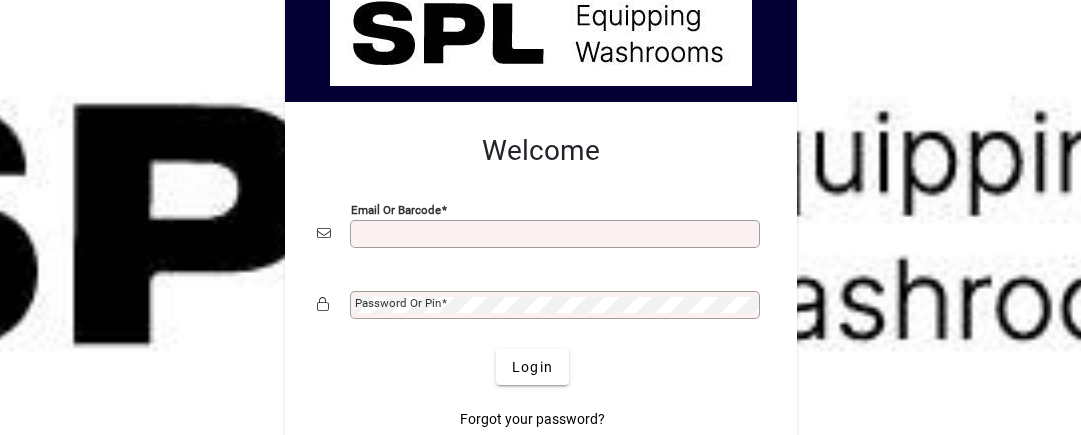 scroll, scrollTop: 0, scrollLeft: 0, axis: both 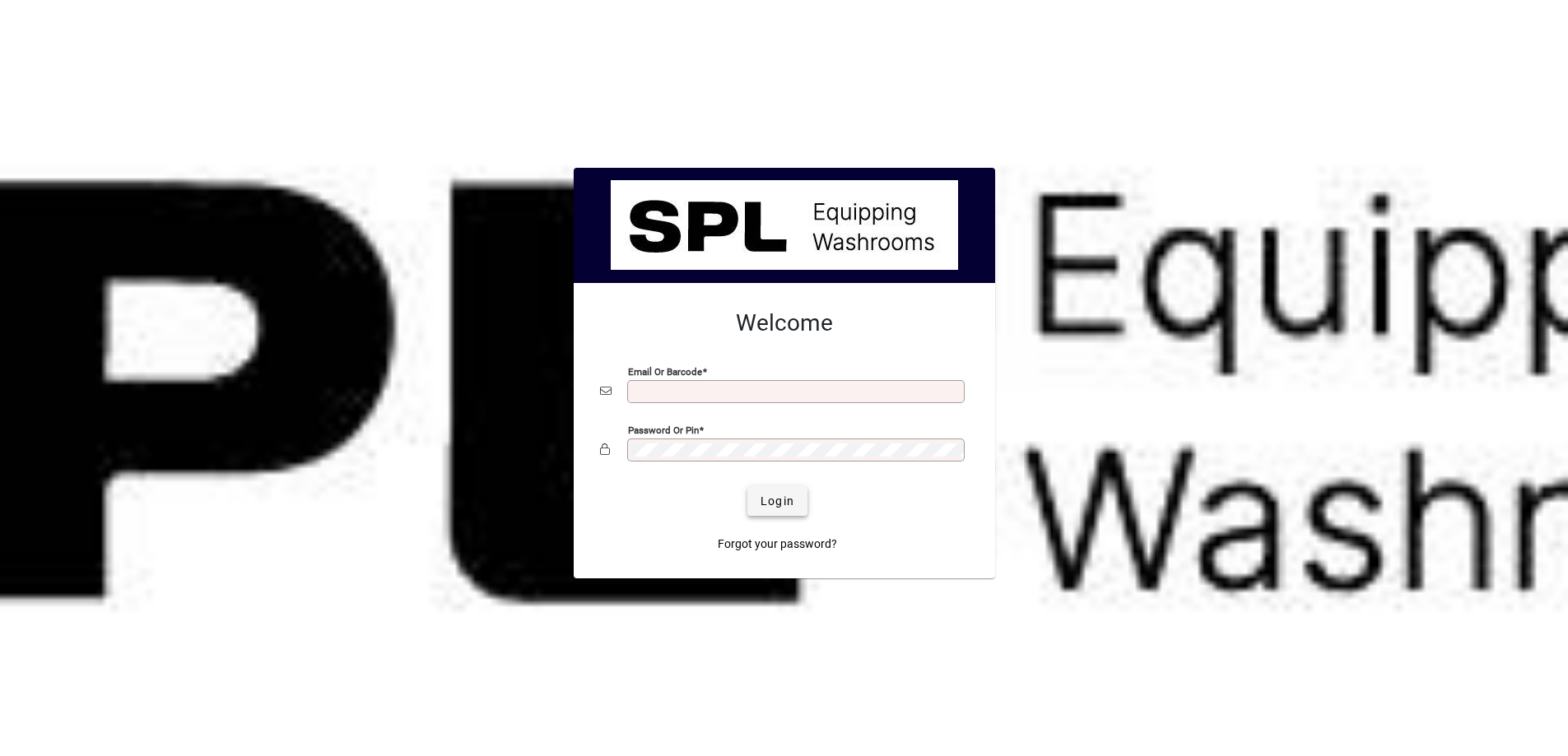 type on "**********" 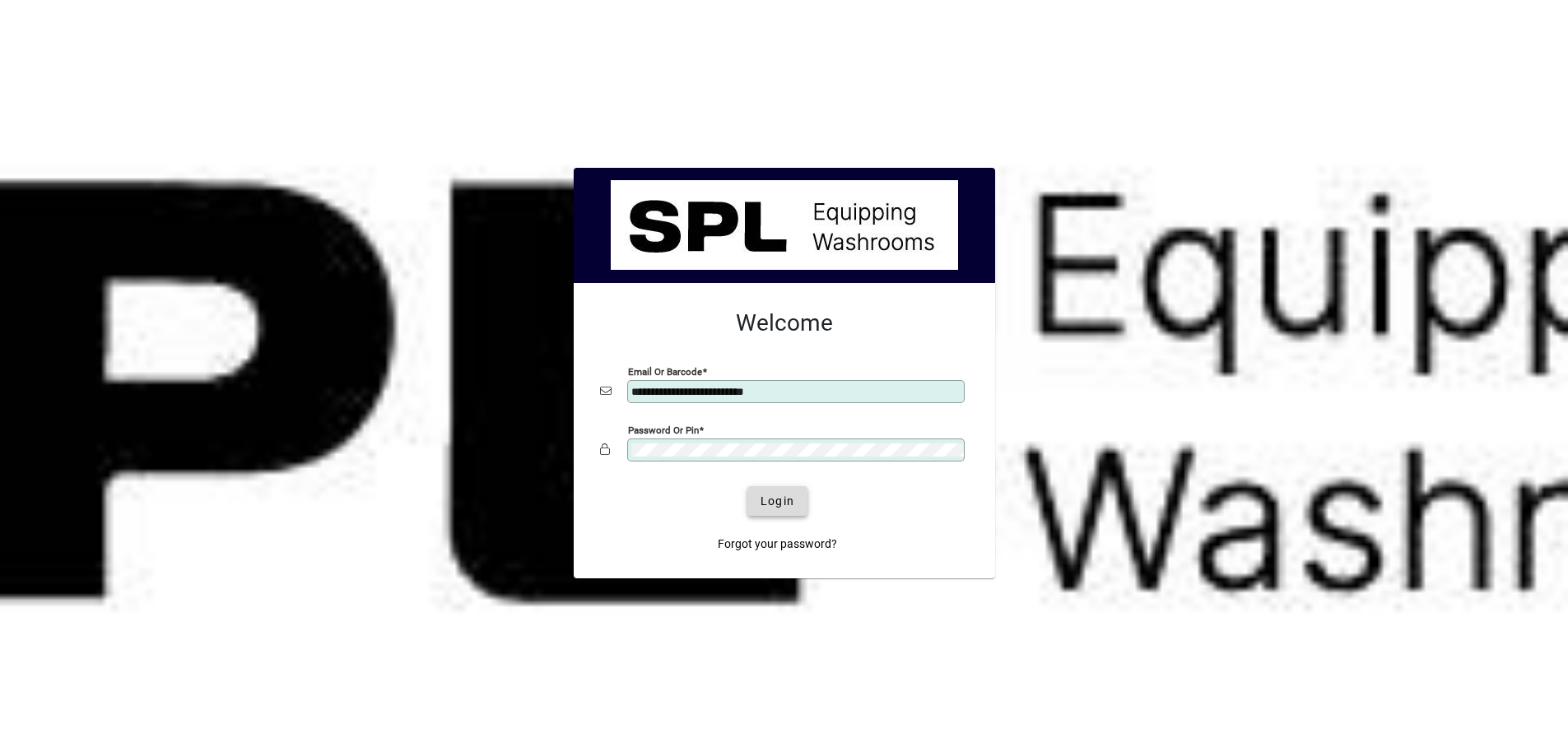 click on "Login" 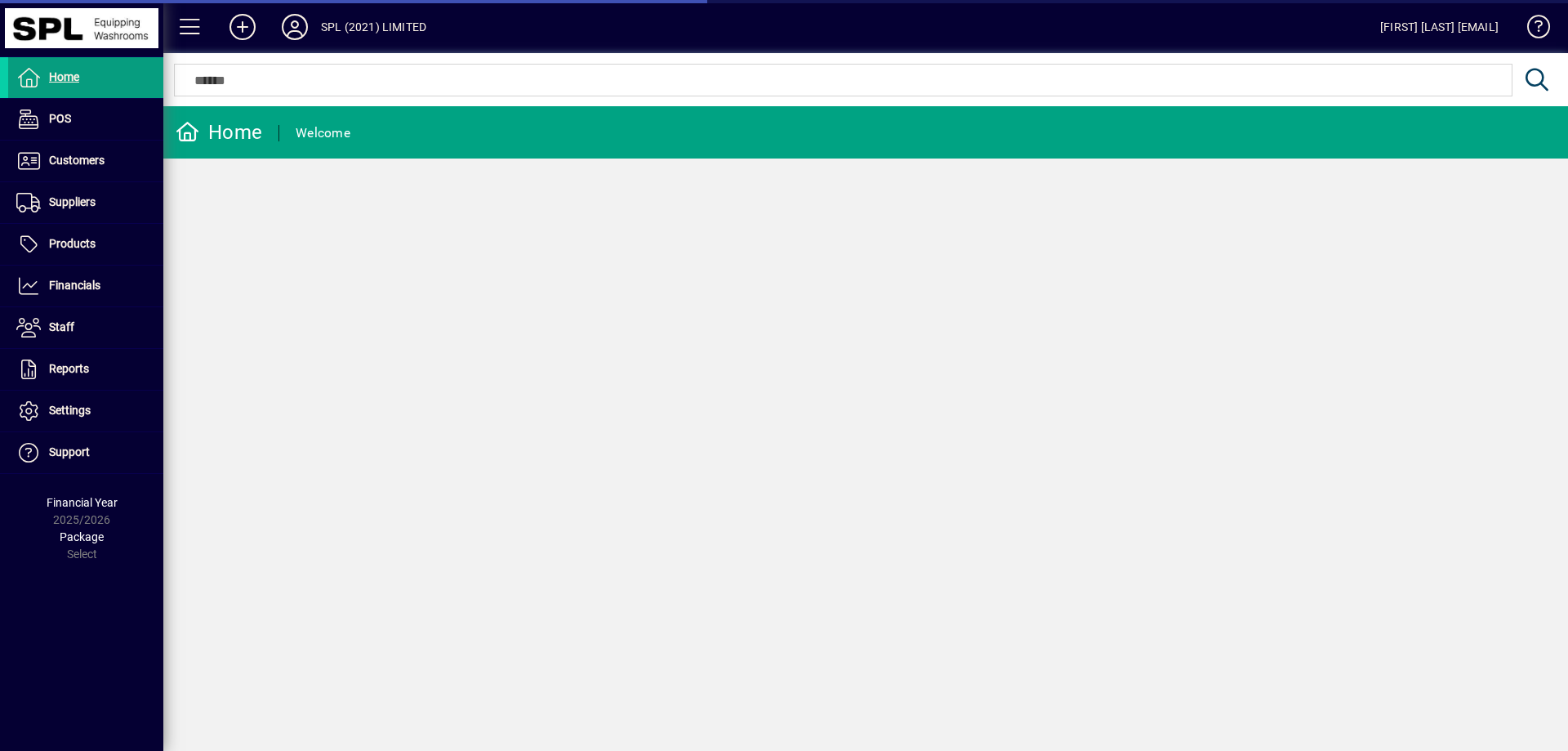 scroll, scrollTop: 0, scrollLeft: 0, axis: both 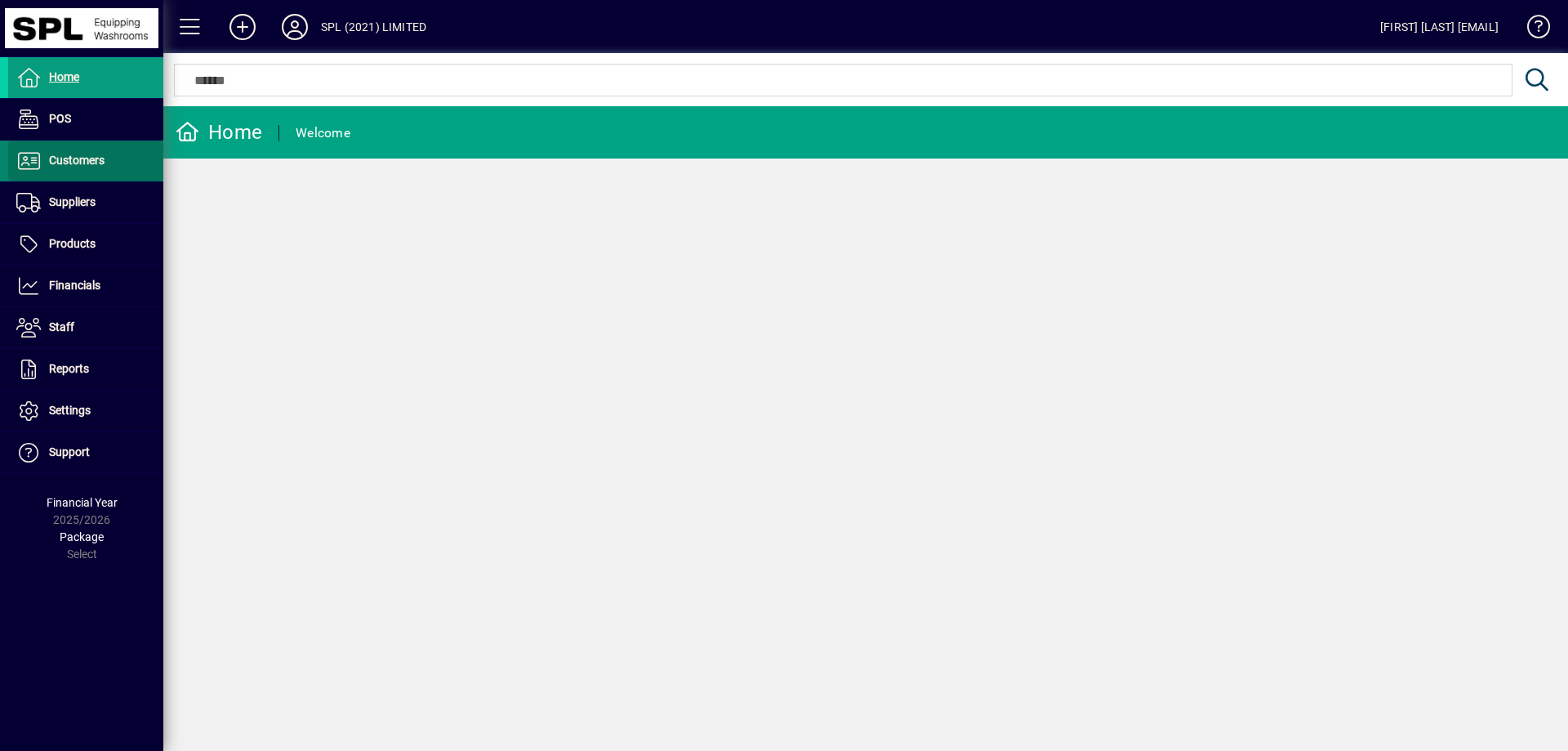 click on "Customers" at bounding box center [77, 160] 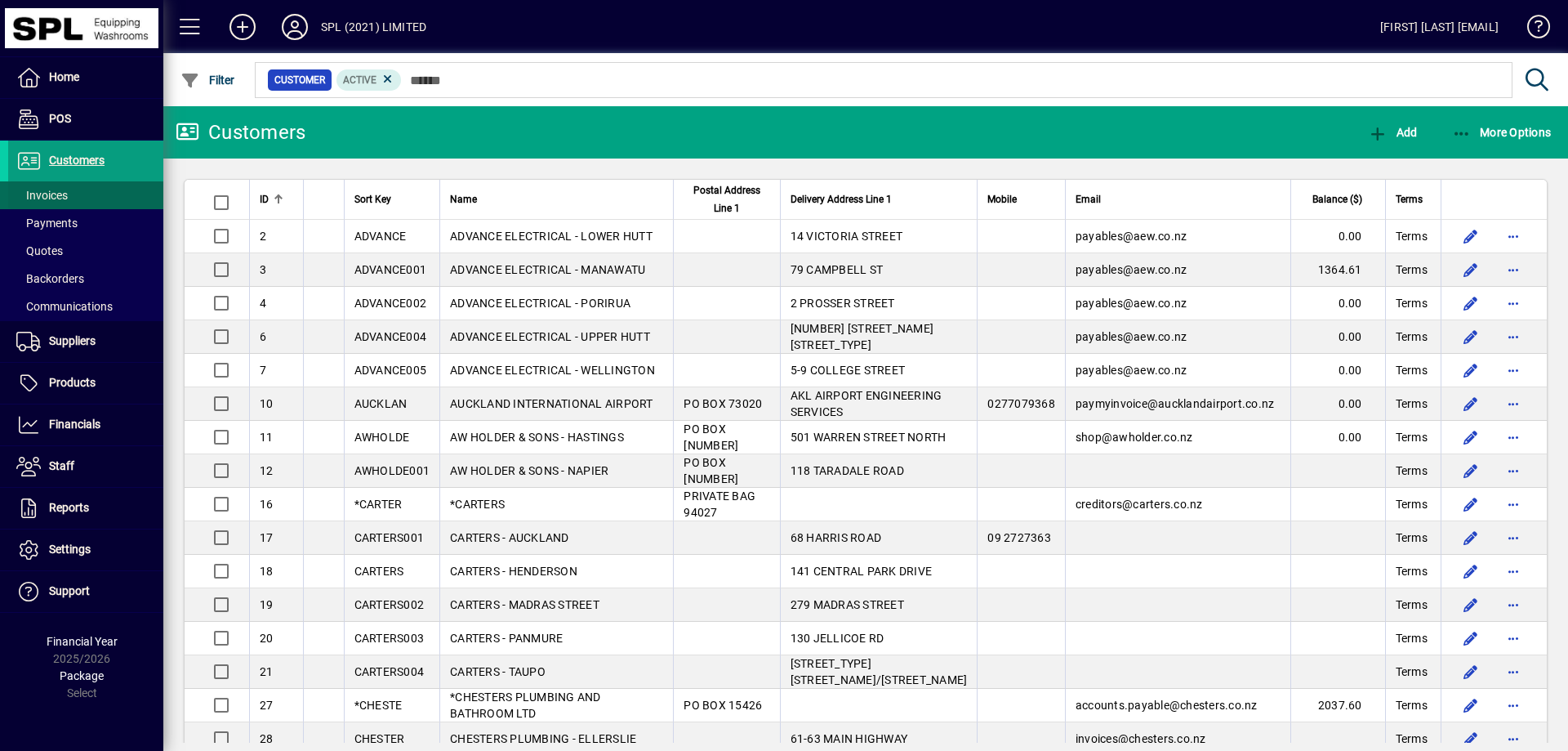 click on "Invoices" at bounding box center (42, 195) 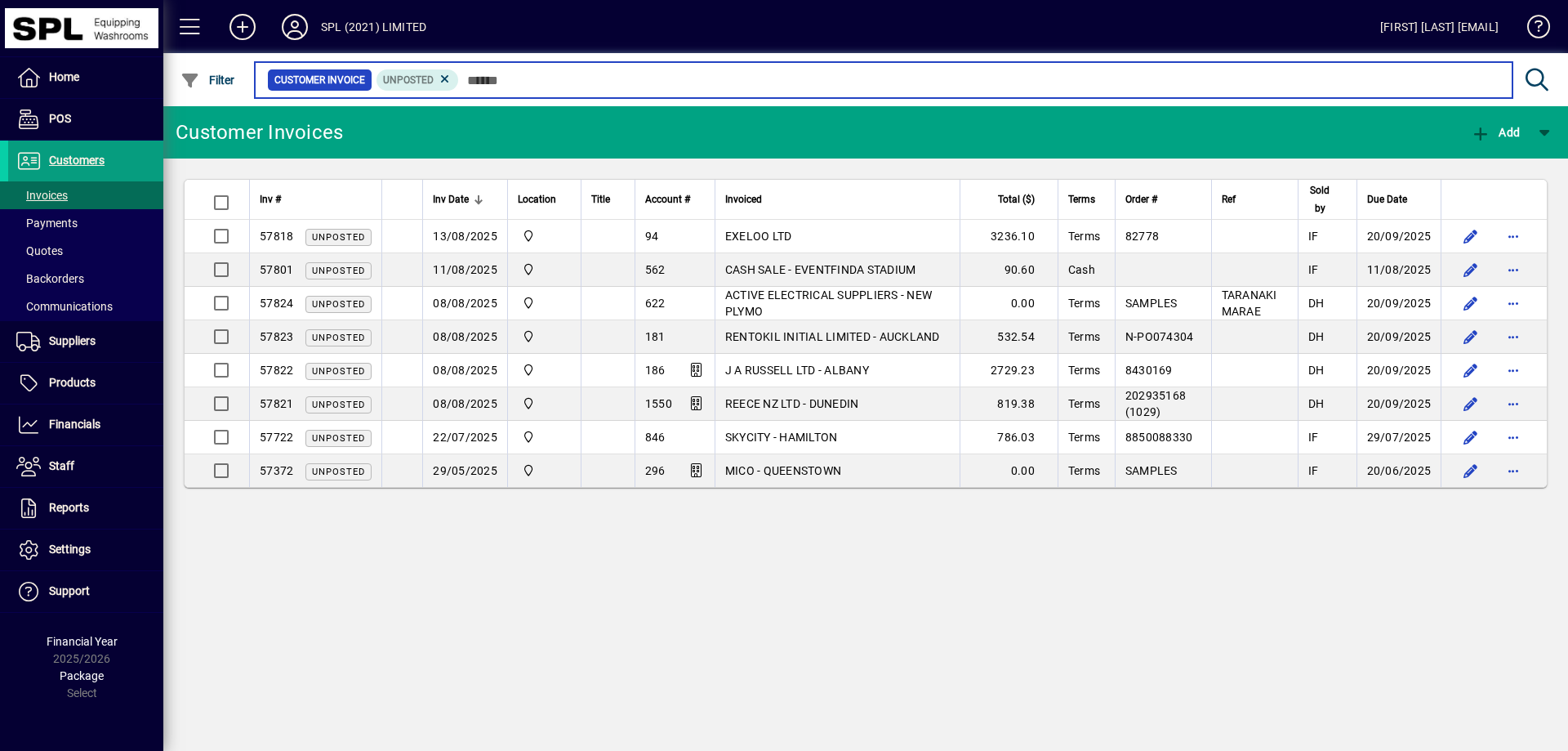 click at bounding box center [979, 80] 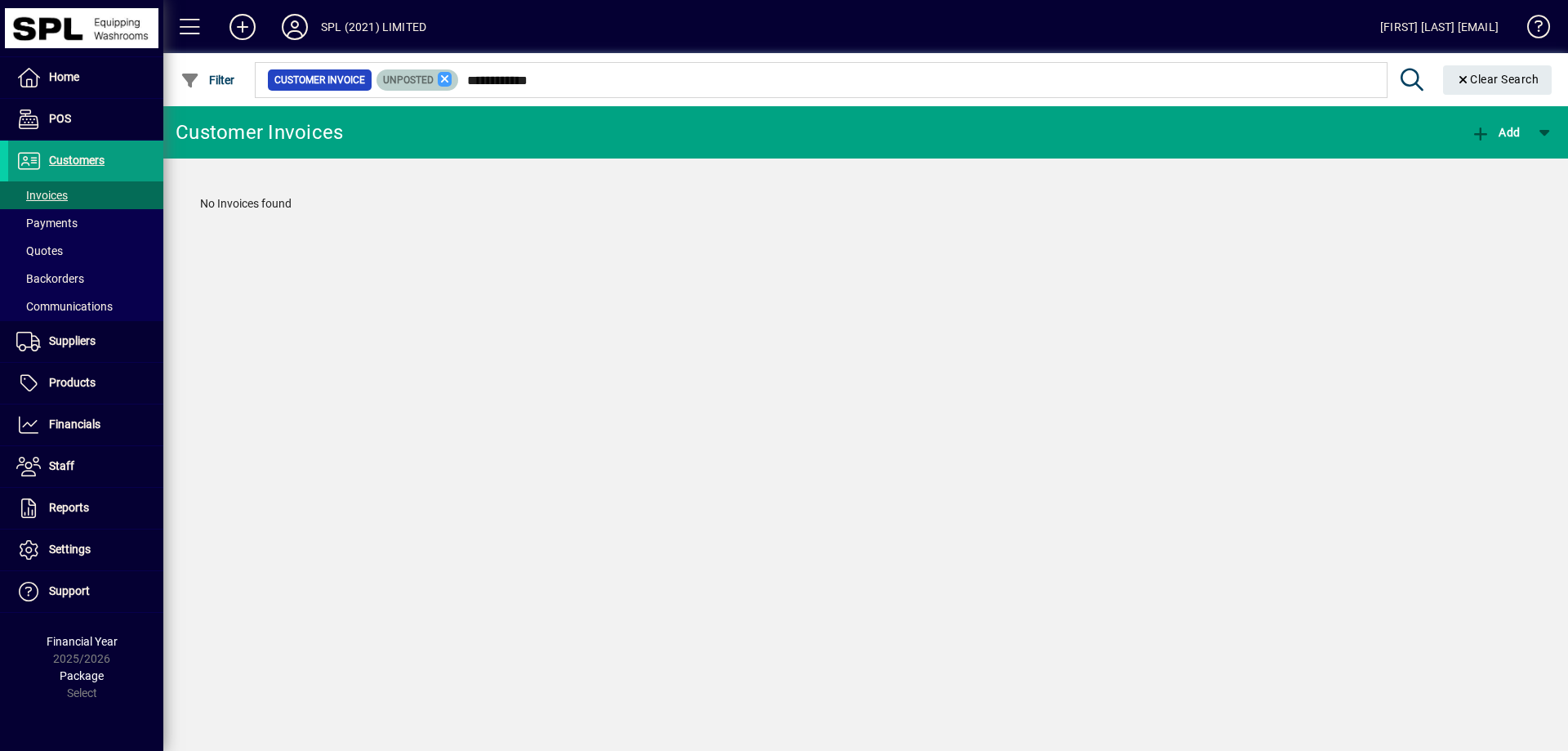 click at bounding box center (445, 79) 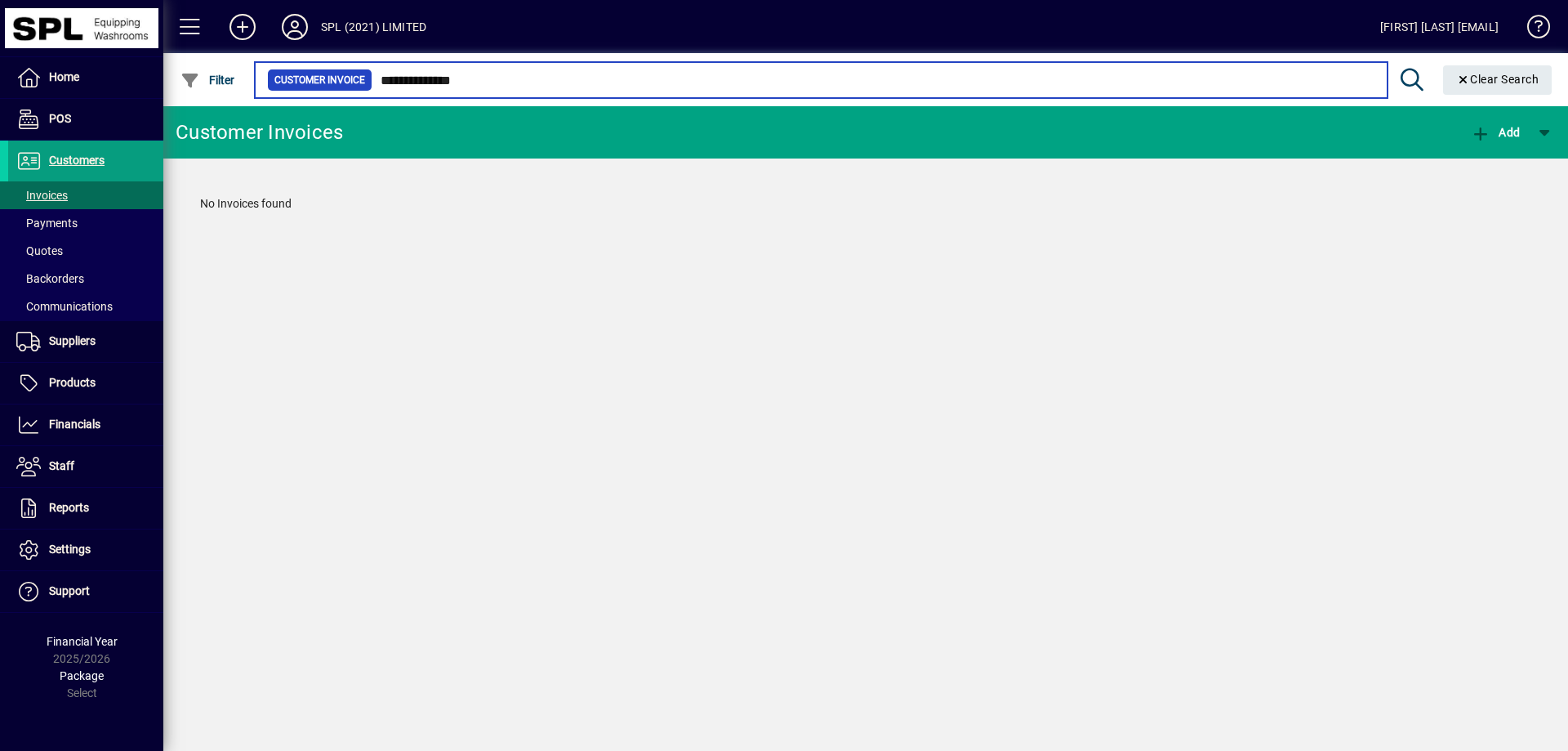 type on "**********" 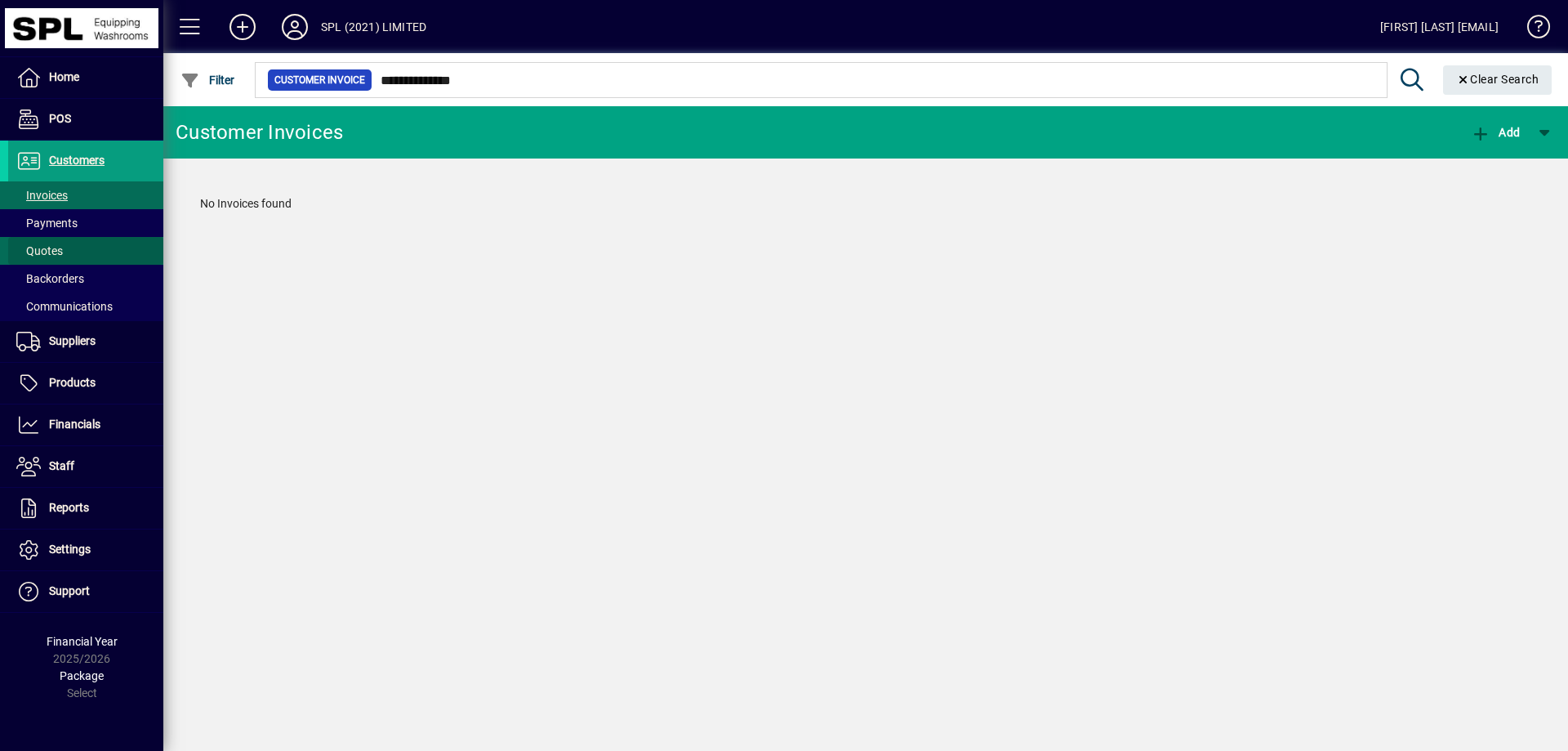 click at bounding box center [86, 251] 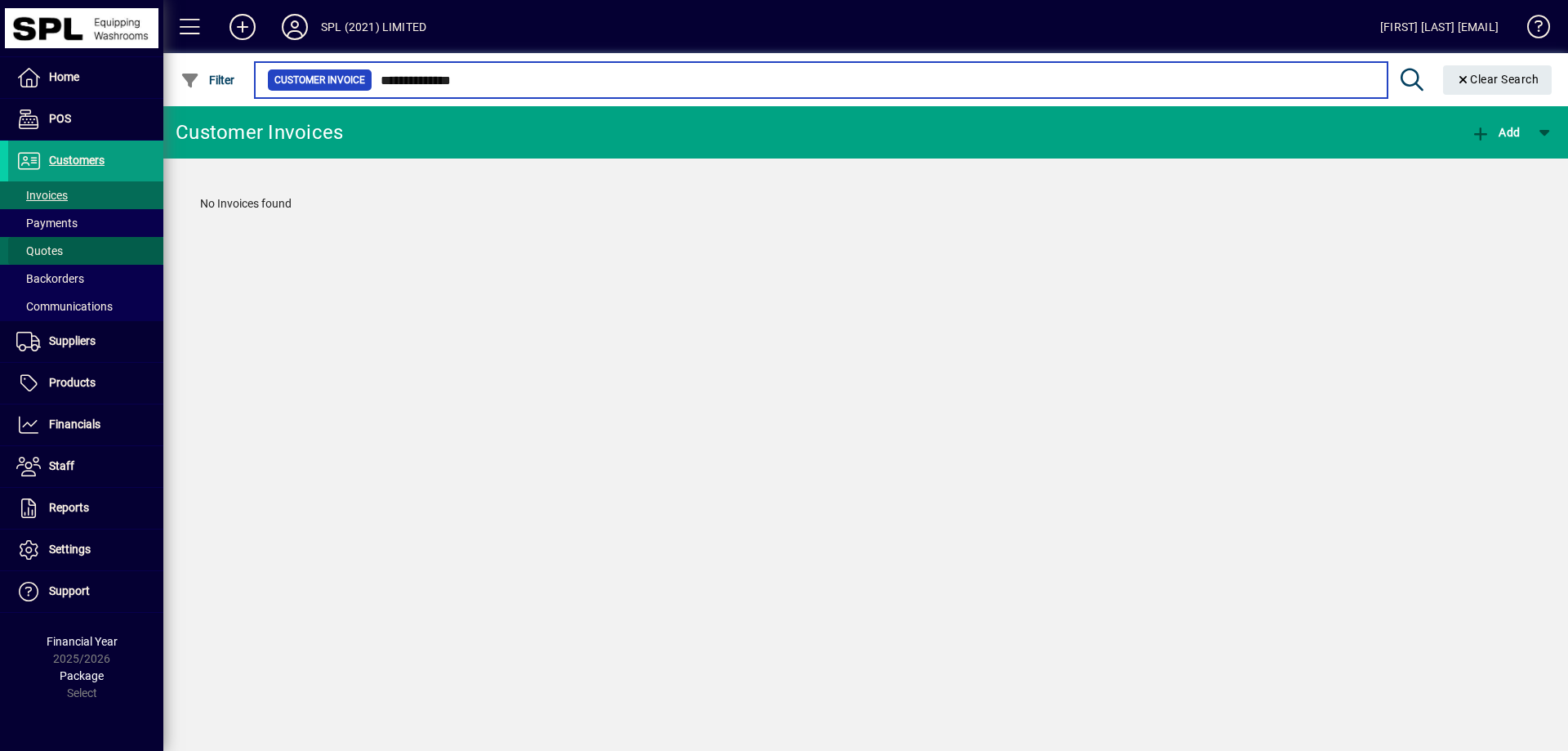type 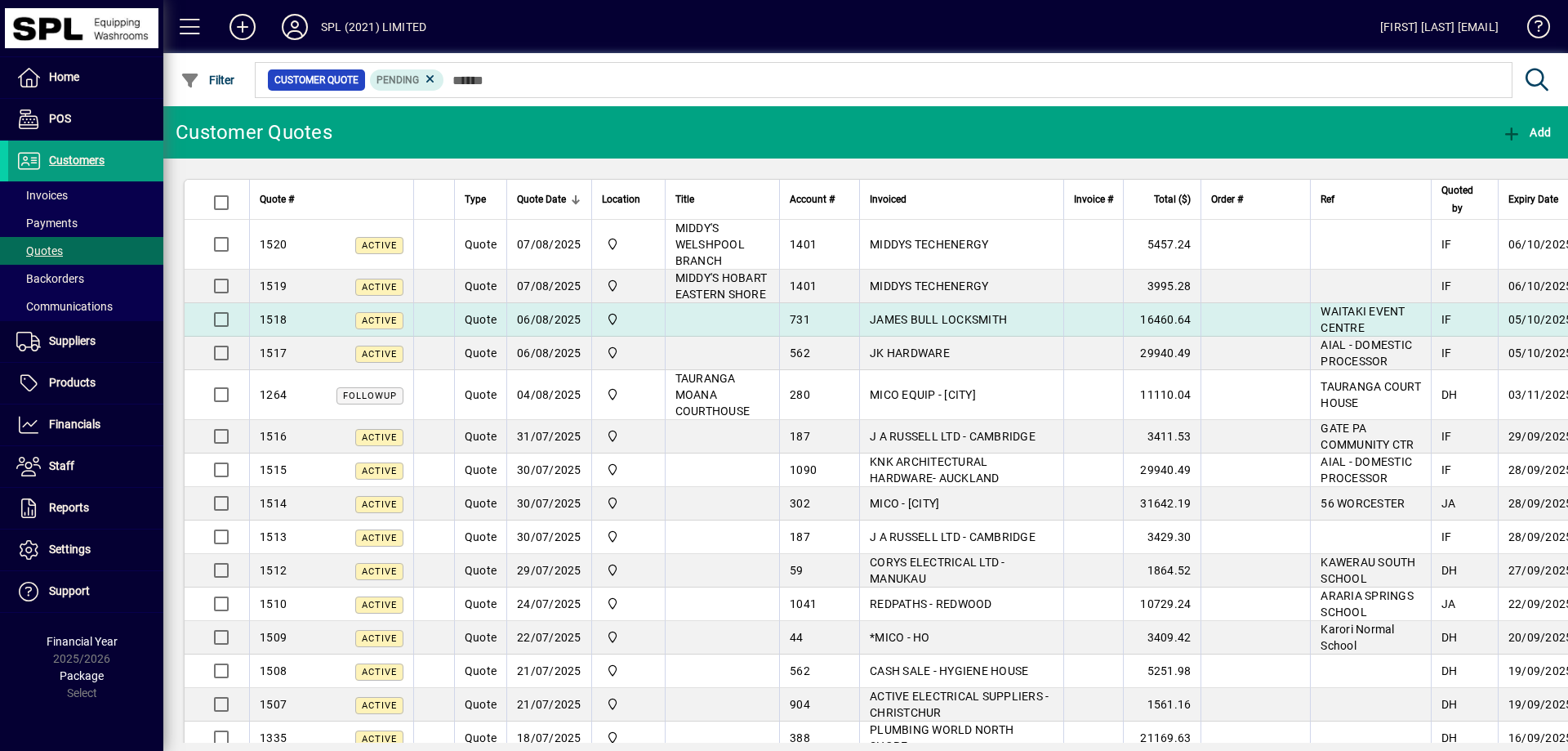 click on "JAMES BULL LOCKSMITH" at bounding box center (961, 320) 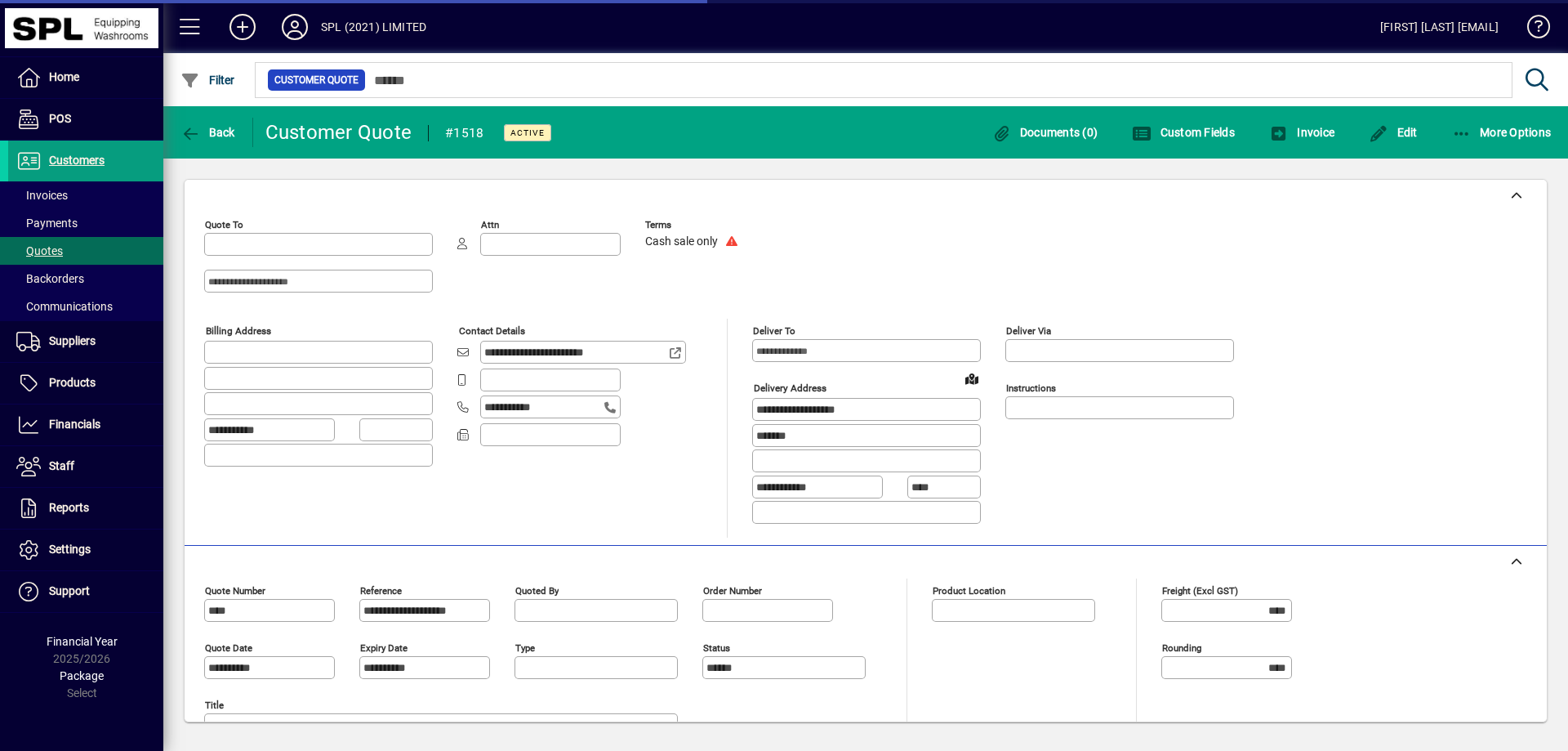 type on "**********" 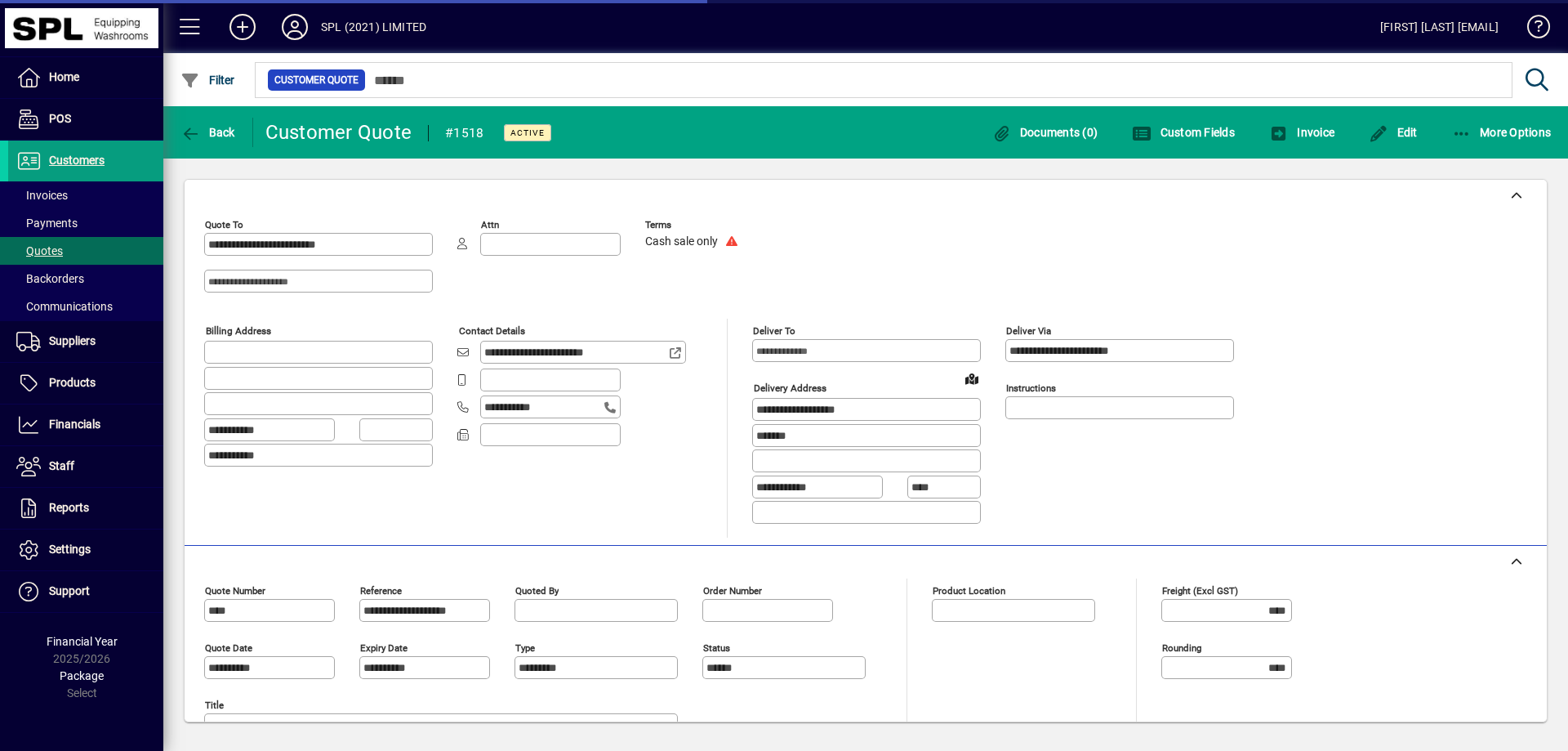 type on "*******" 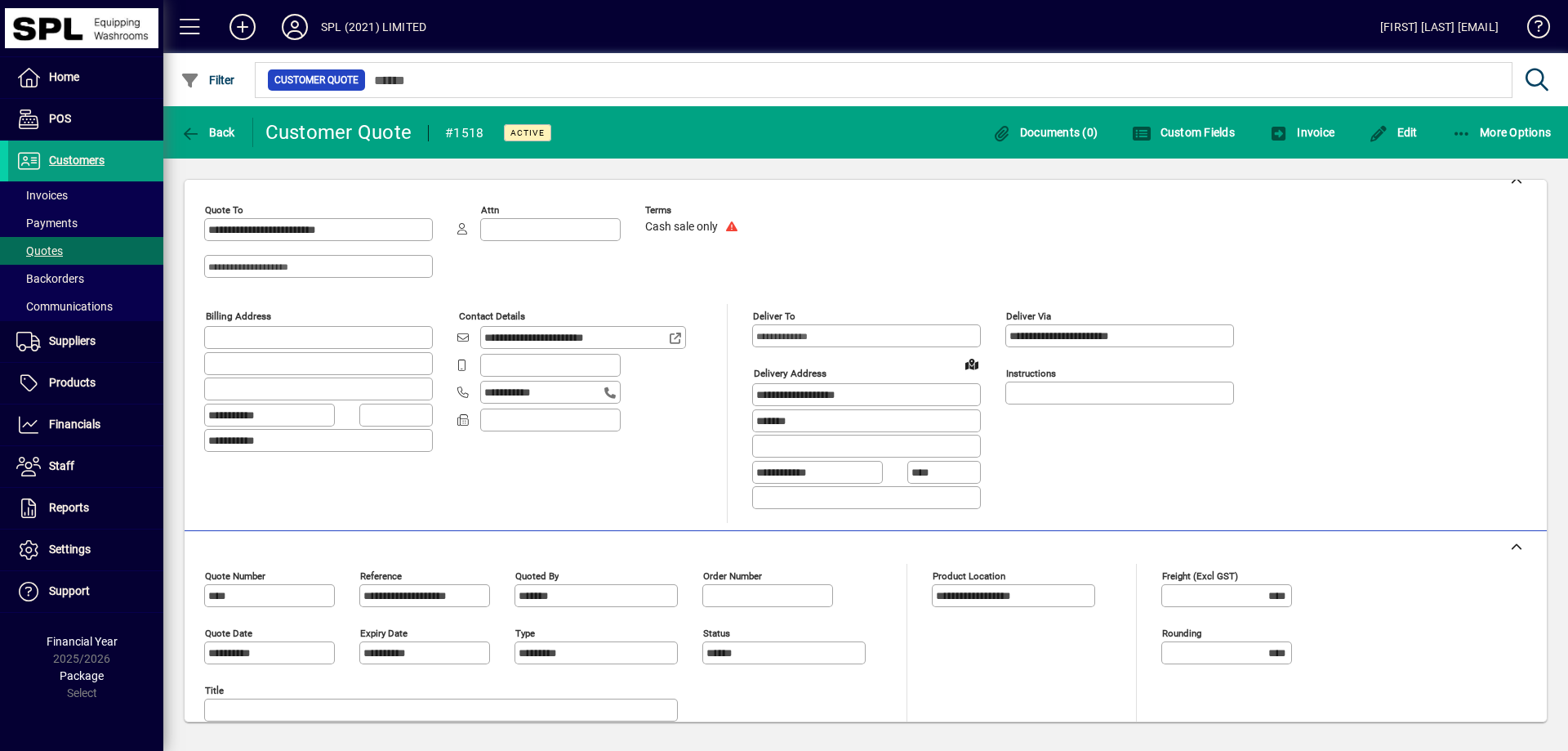 scroll, scrollTop: 0, scrollLeft: 0, axis: both 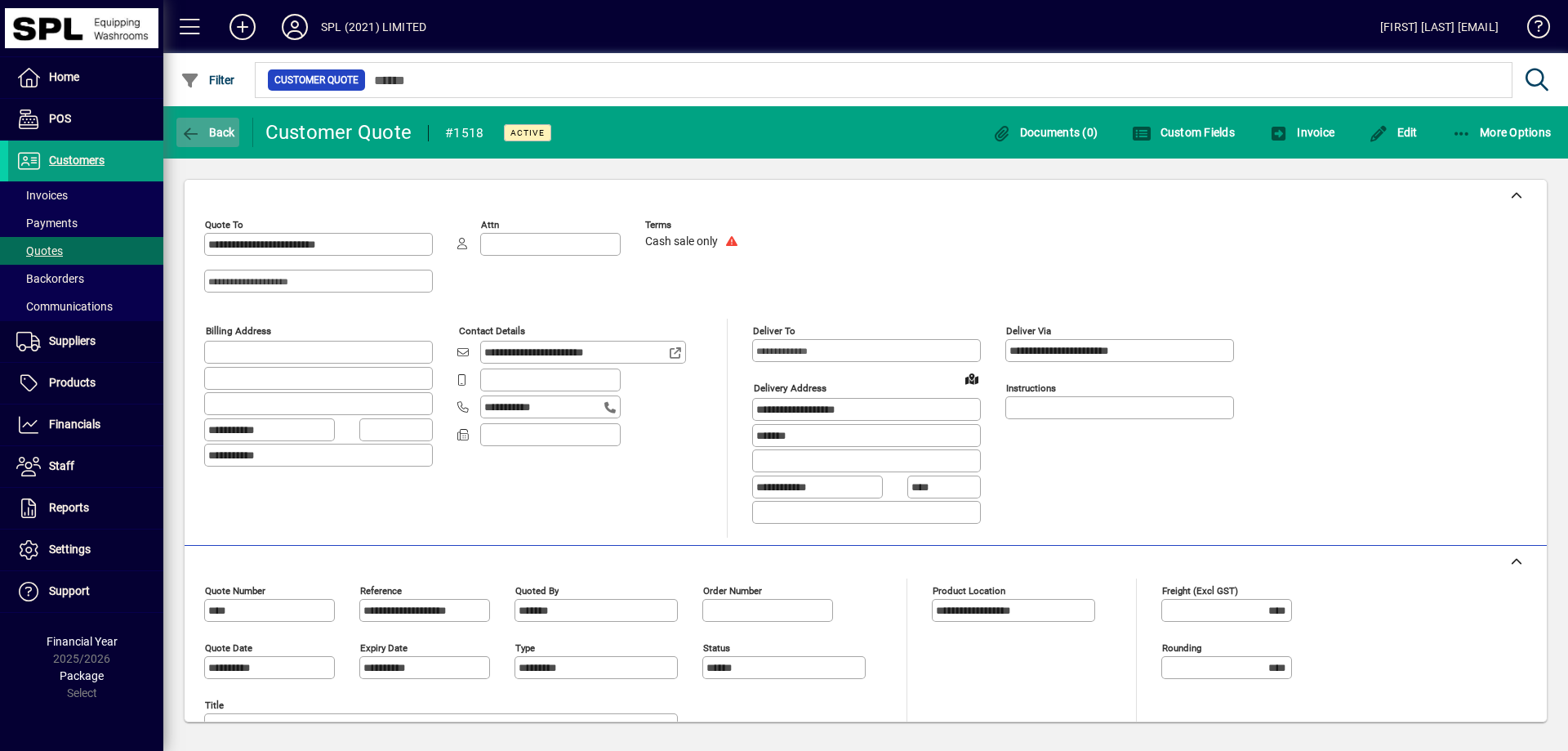 click 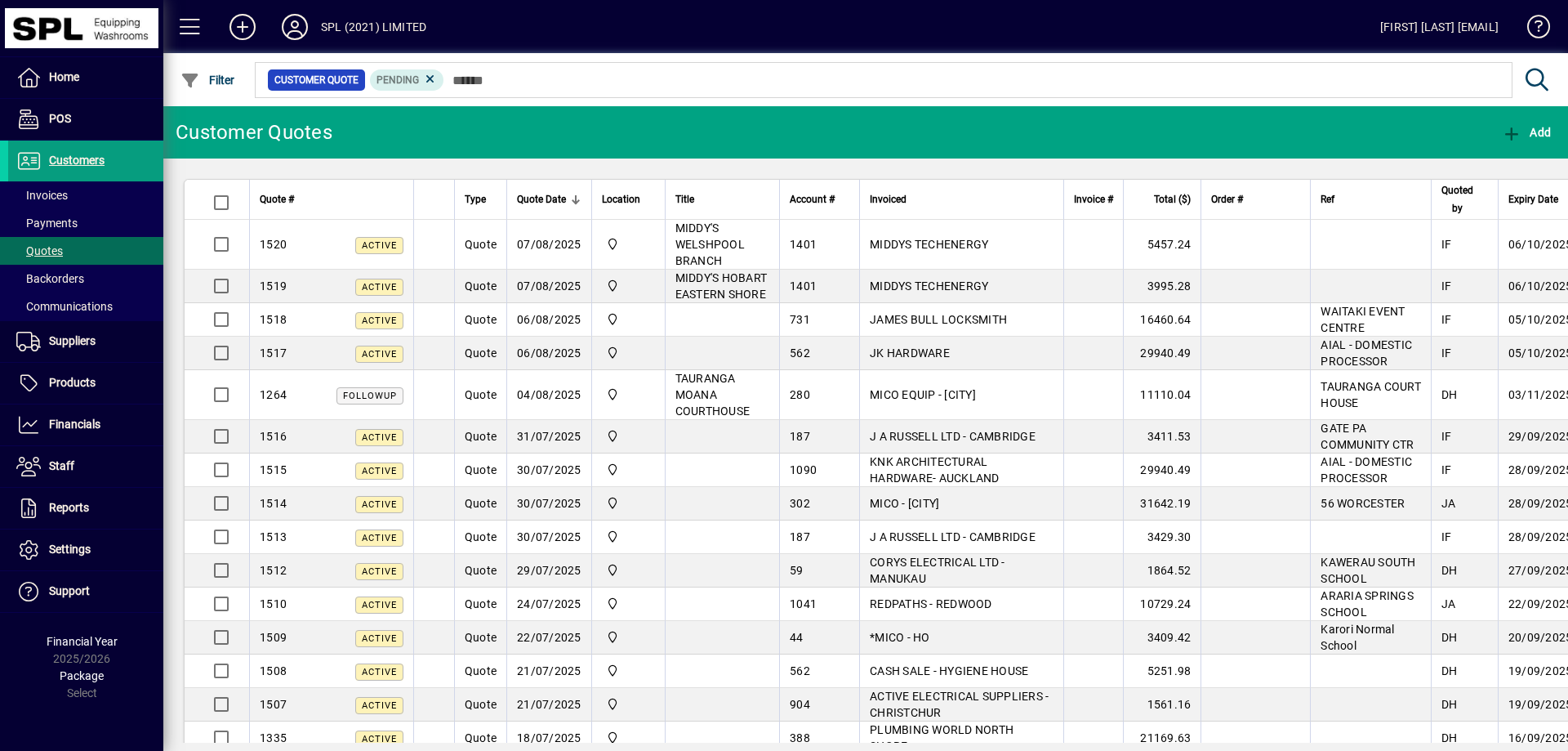 drag, startPoint x: 50, startPoint y: 188, endPoint x: 219, endPoint y: 340, distance: 227.29936 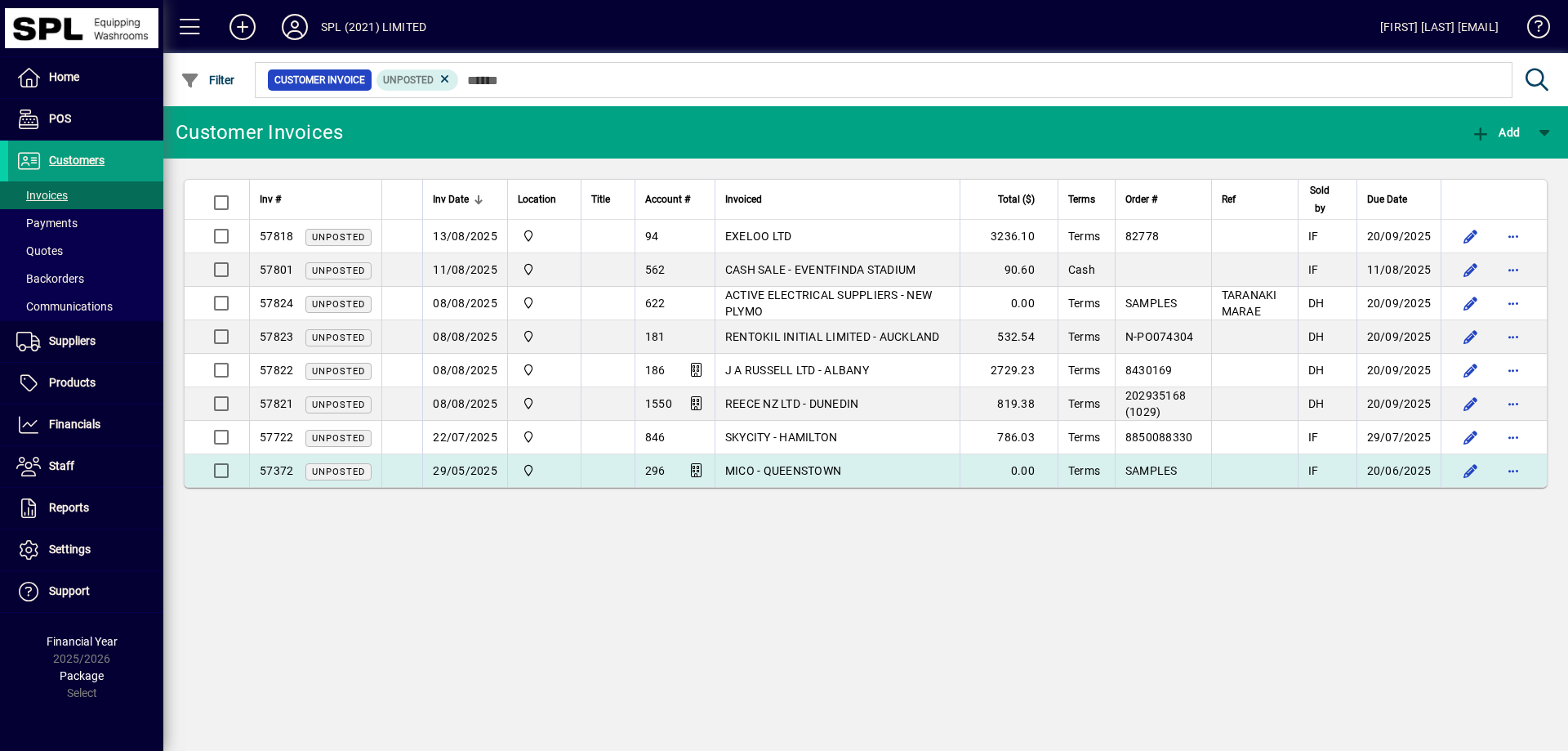 click on "MICO - QUEENSTOWN" at bounding box center (837, 471) 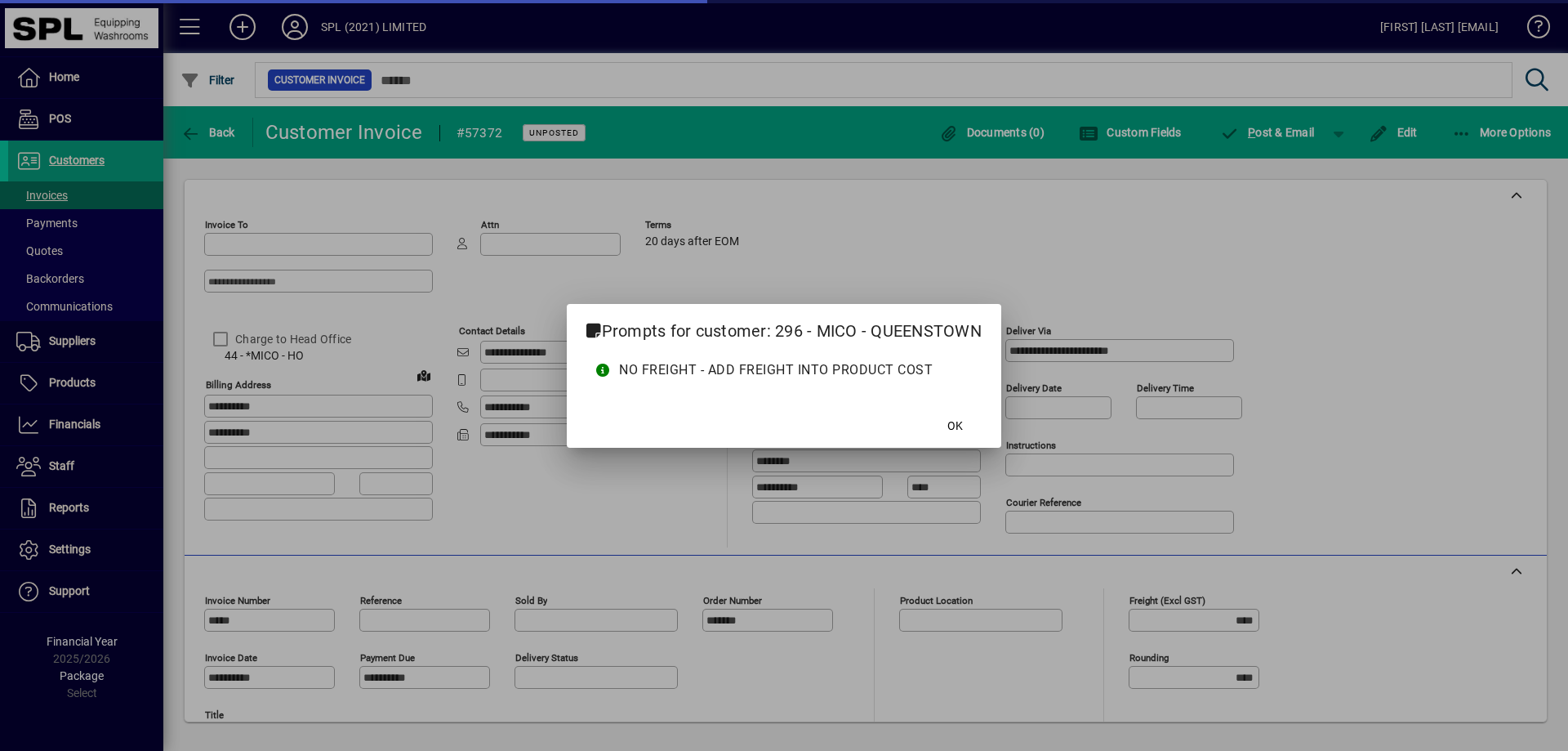 type on "**********" 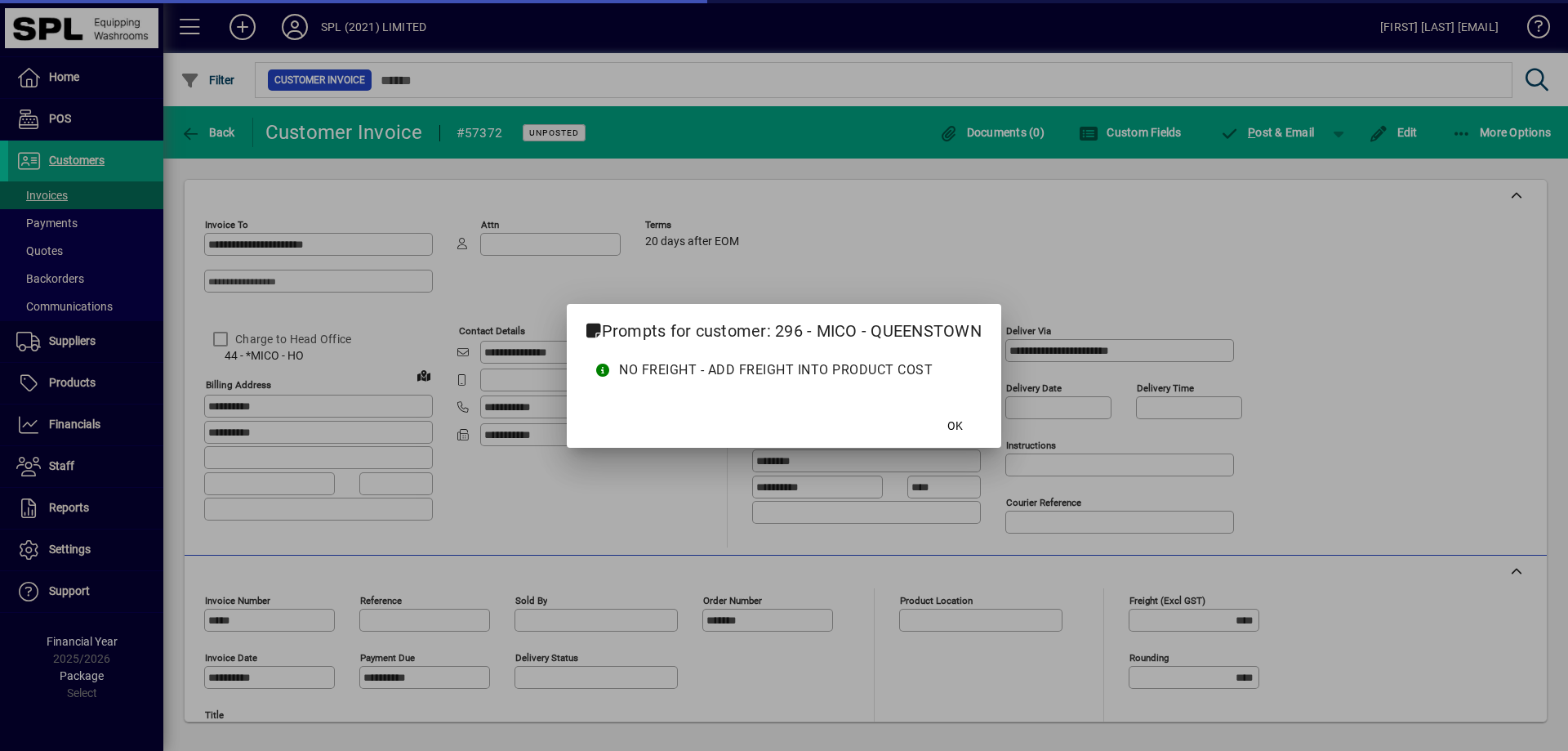 type on "**********" 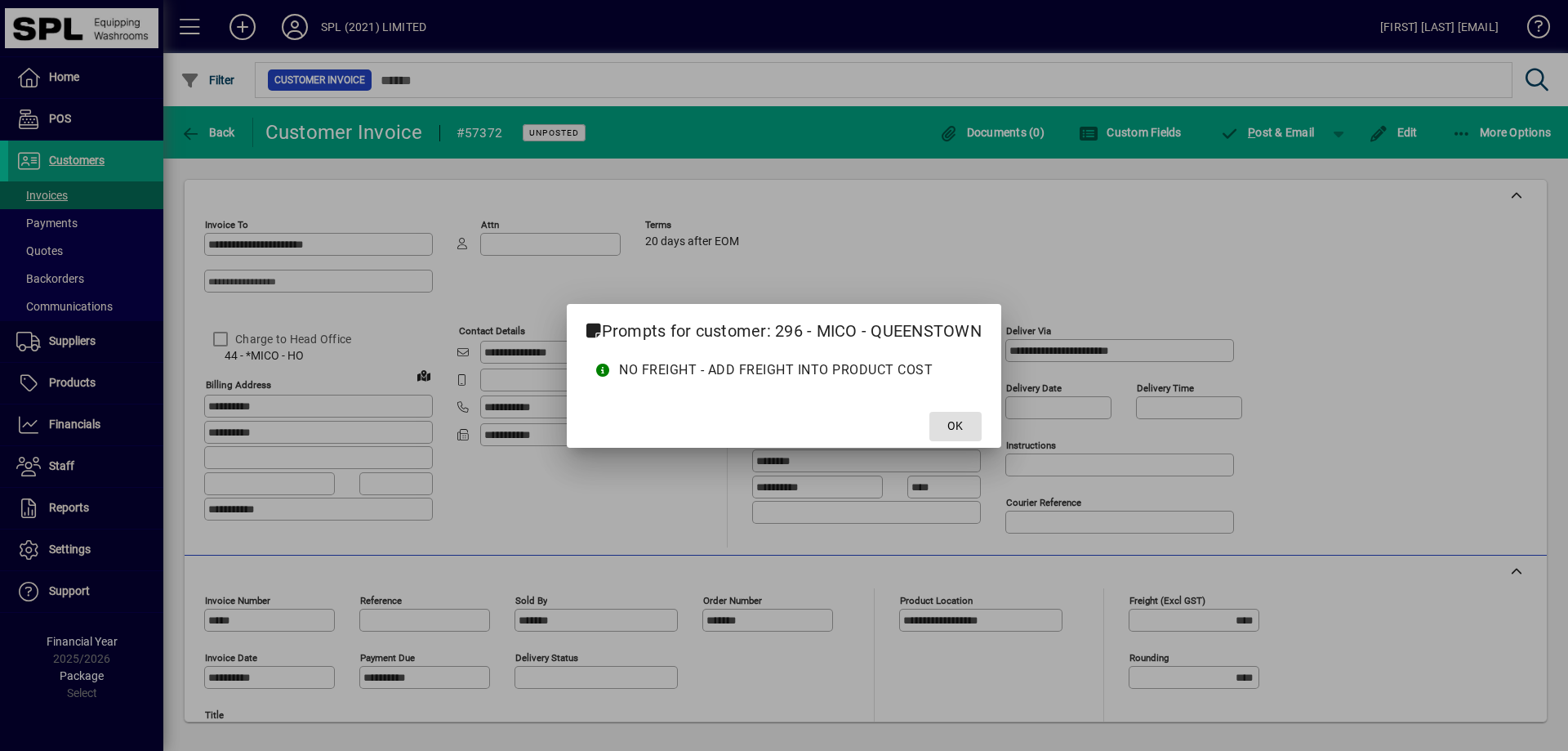 click on "OK" 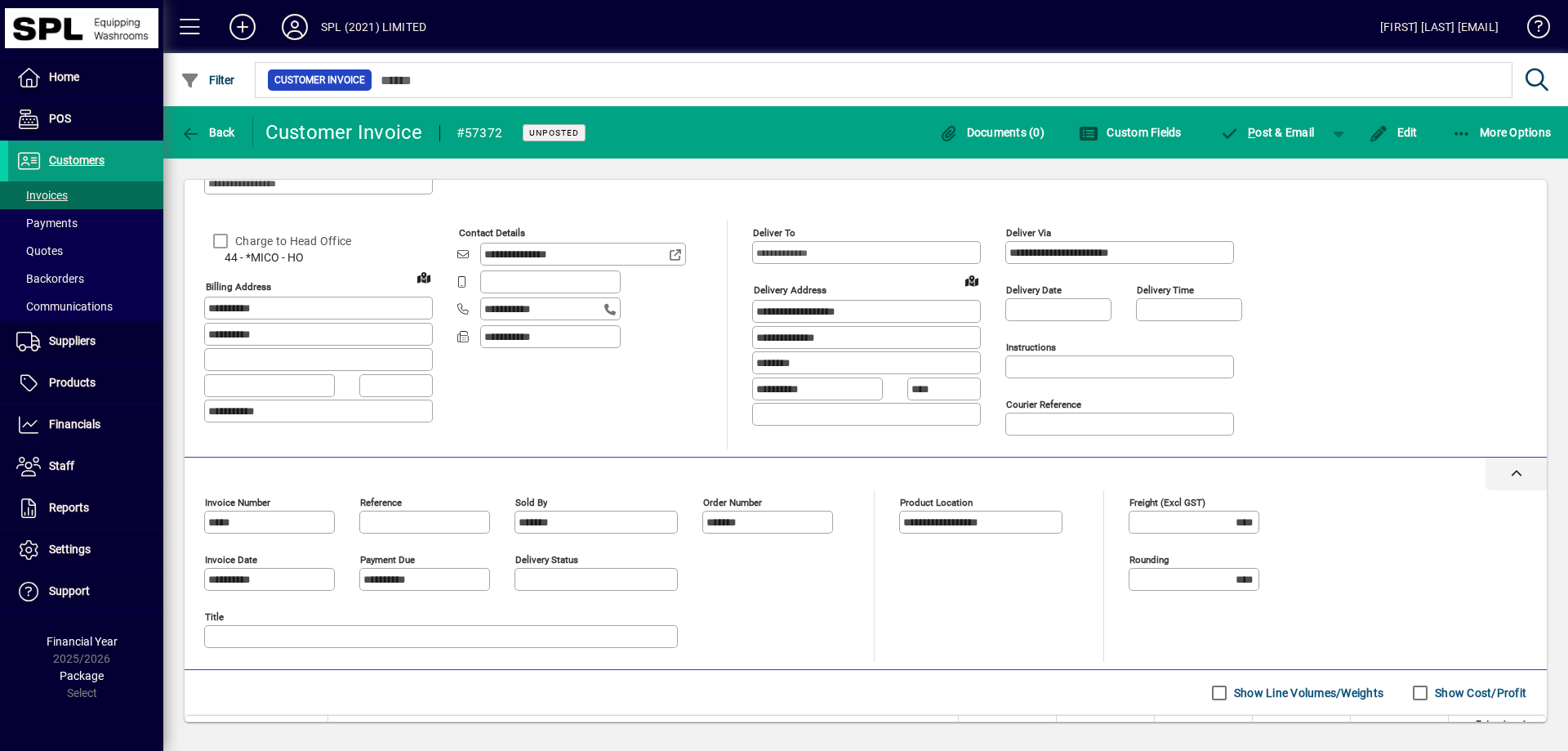 scroll, scrollTop: 0, scrollLeft: 0, axis: both 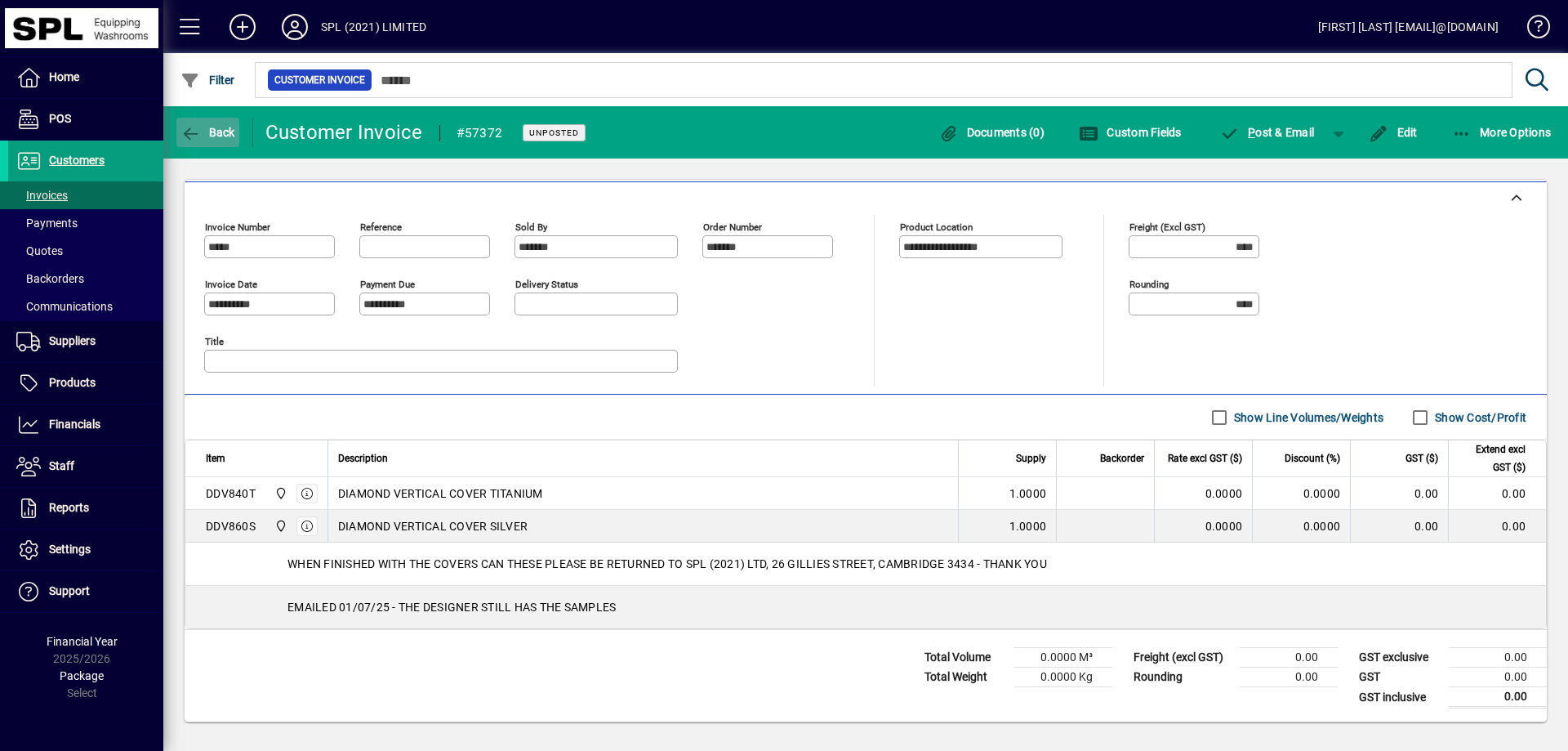 click on "Back" 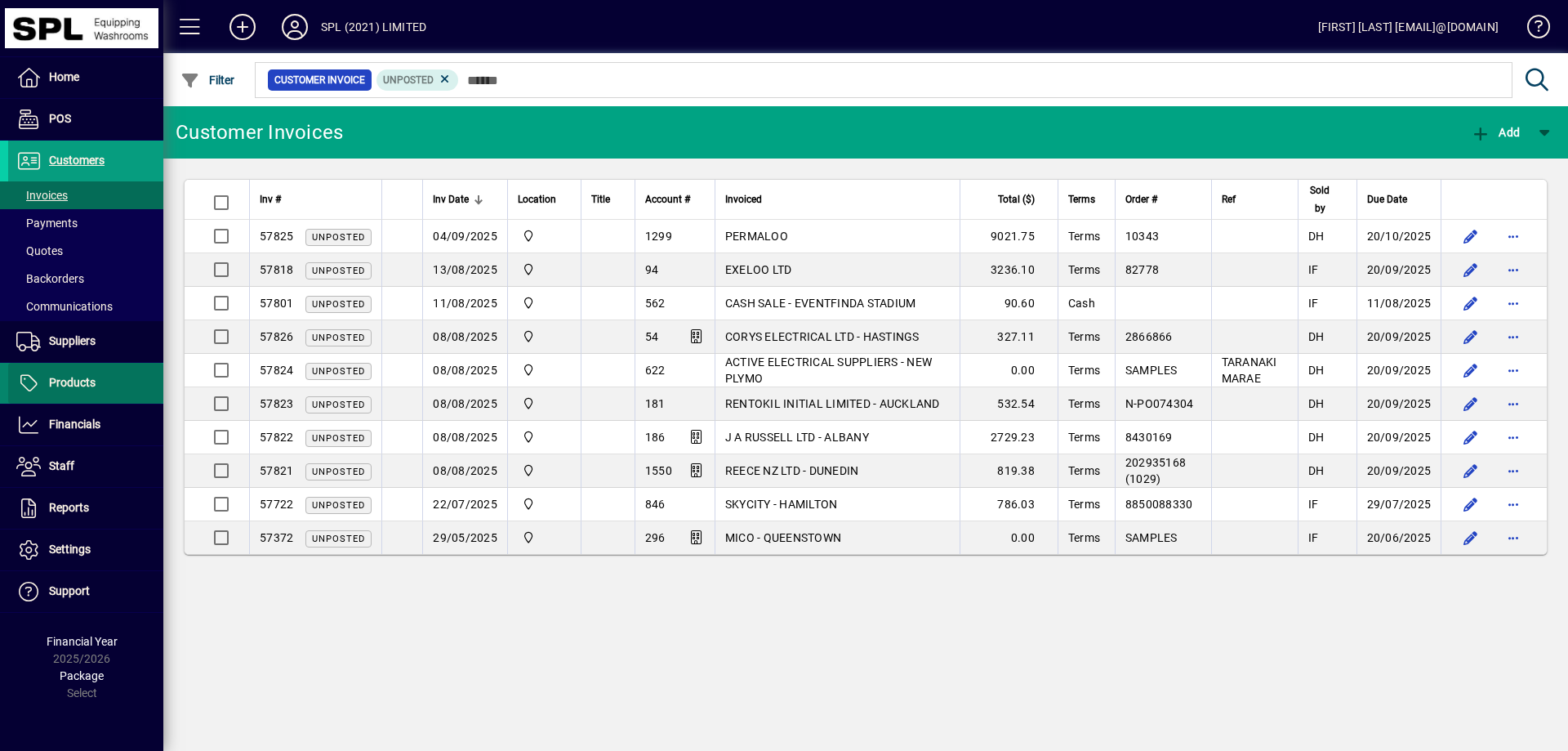 click on "Products" at bounding box center (72, 382) 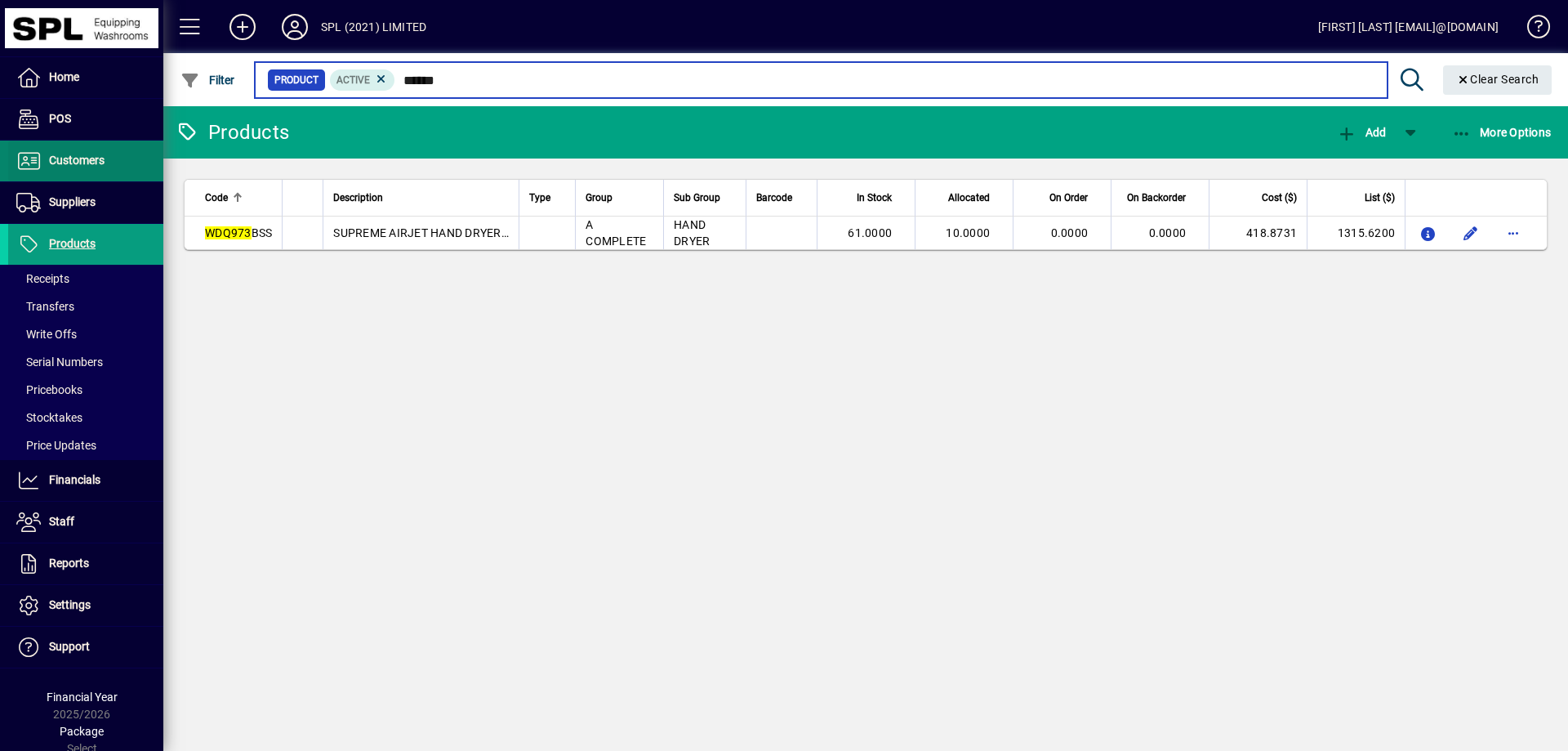 type on "******" 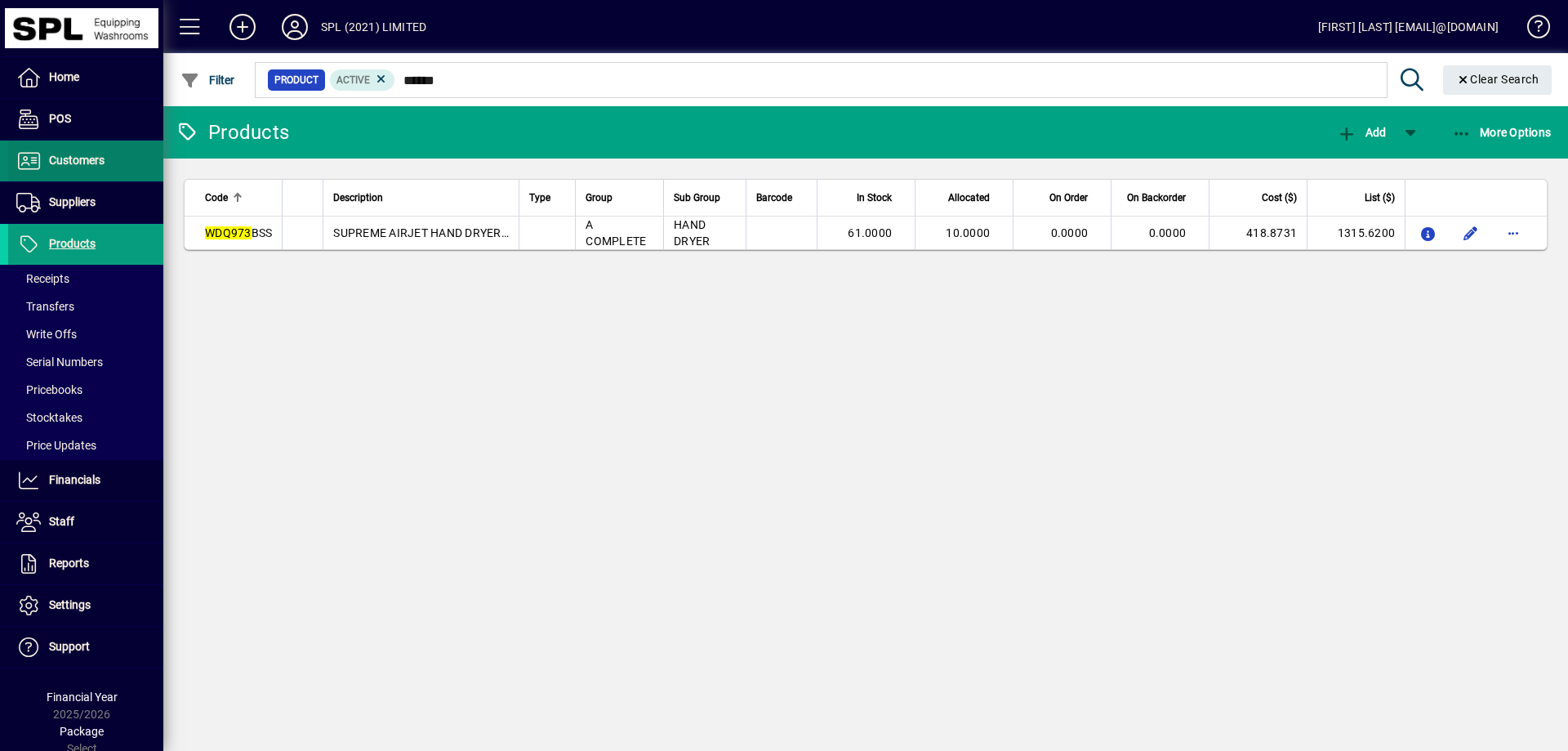click on "Customers" at bounding box center (56, 161) 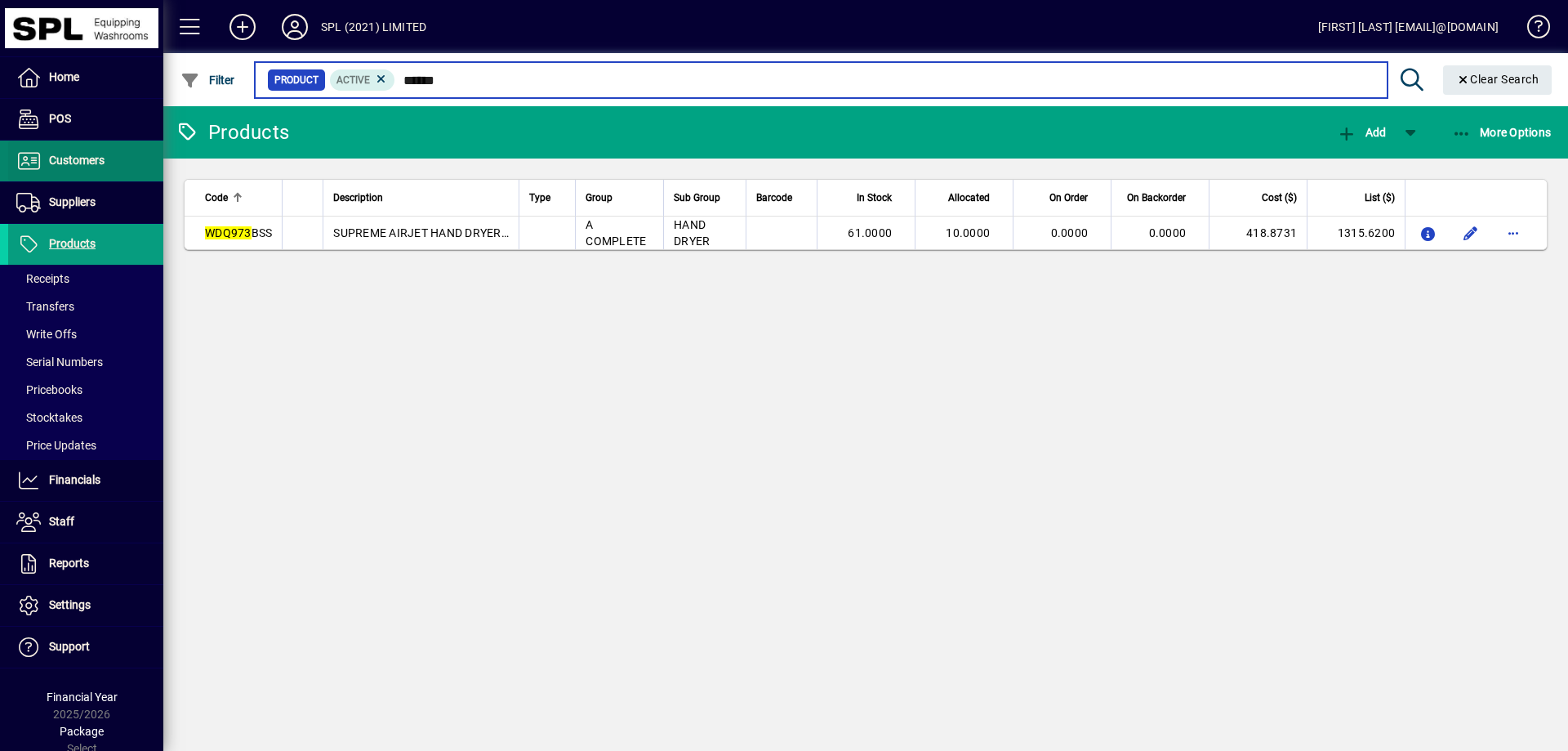 type 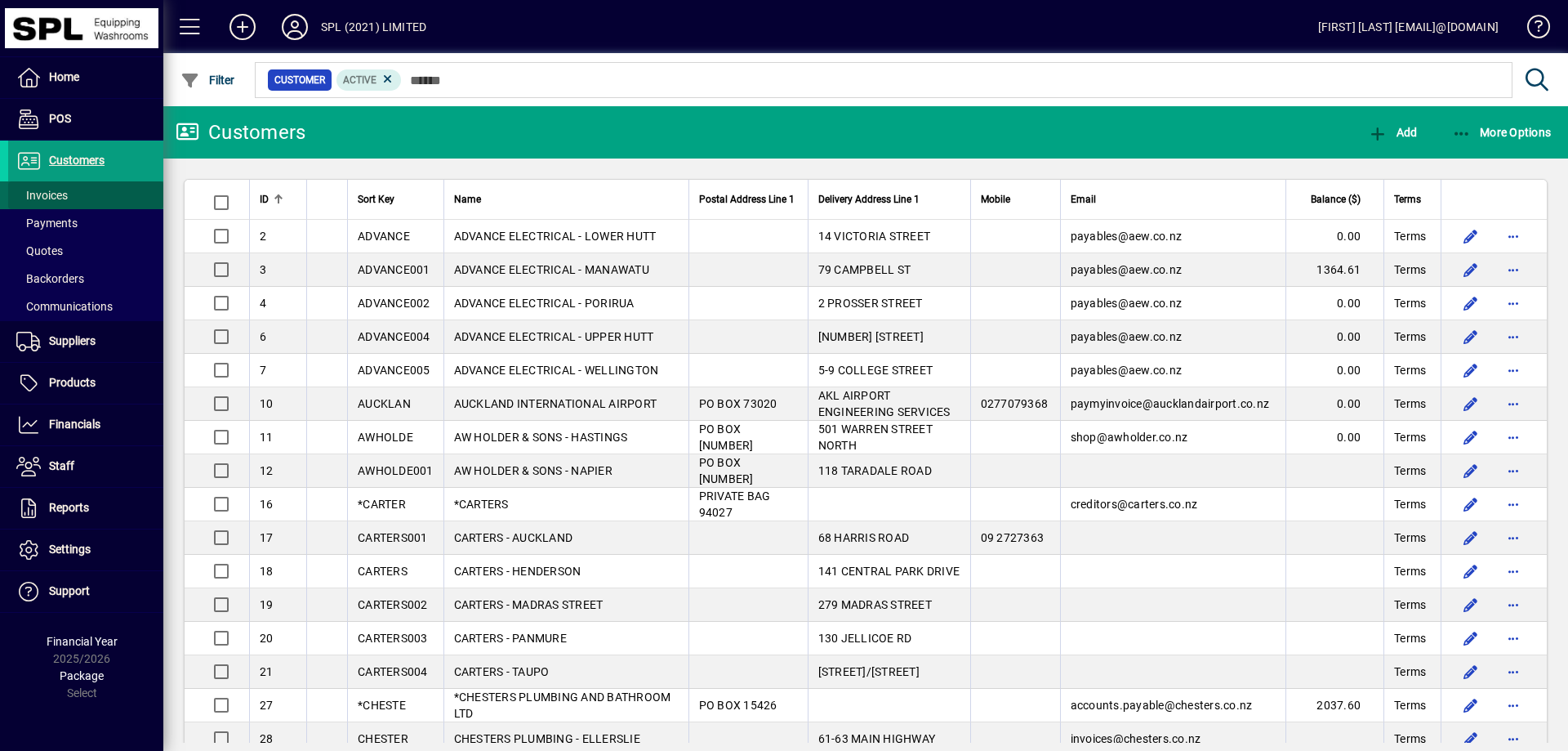 click on "Invoices" at bounding box center (42, 195) 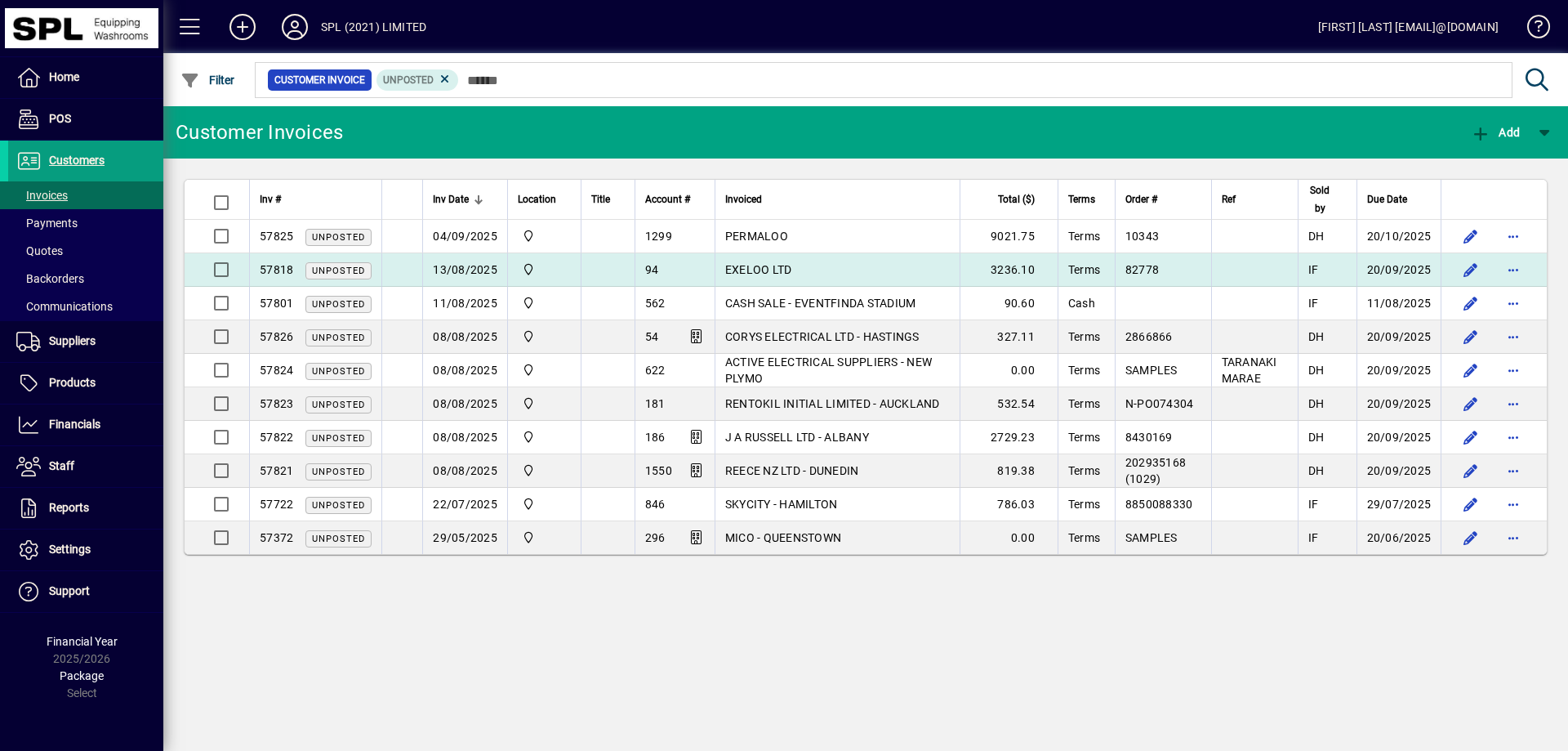 click on "EXELOO LTD" at bounding box center (837, 270) 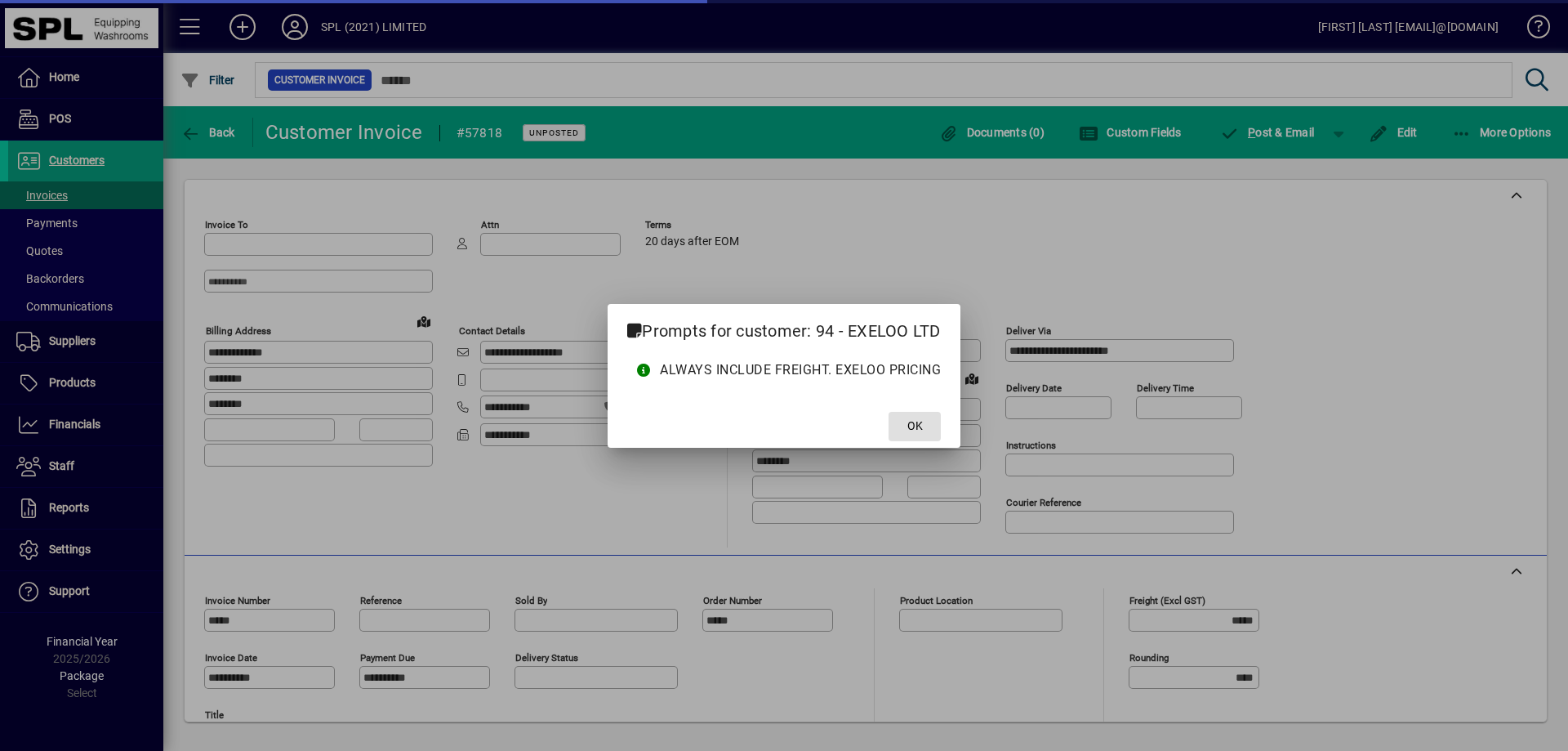 type on "**********" 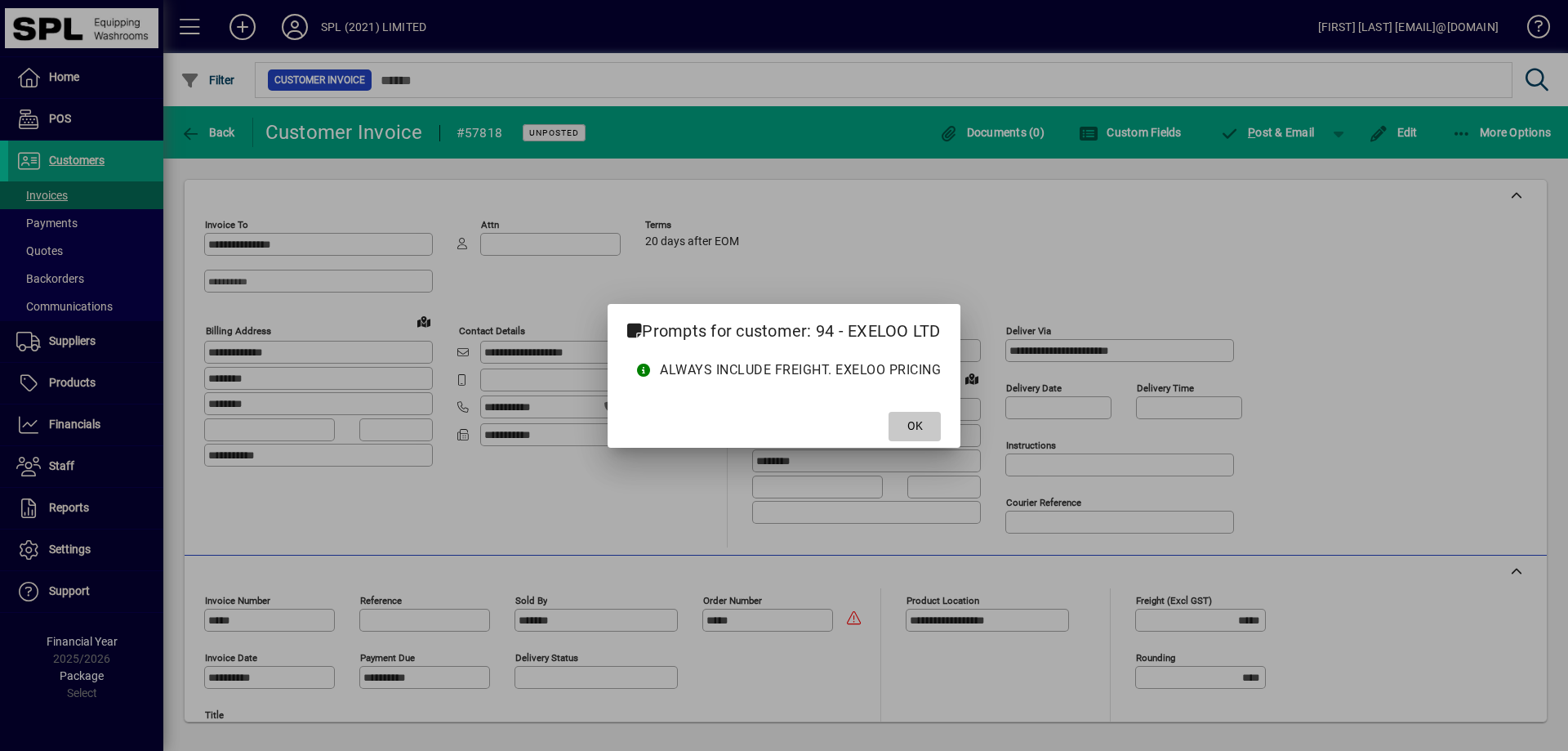 click on "OK" 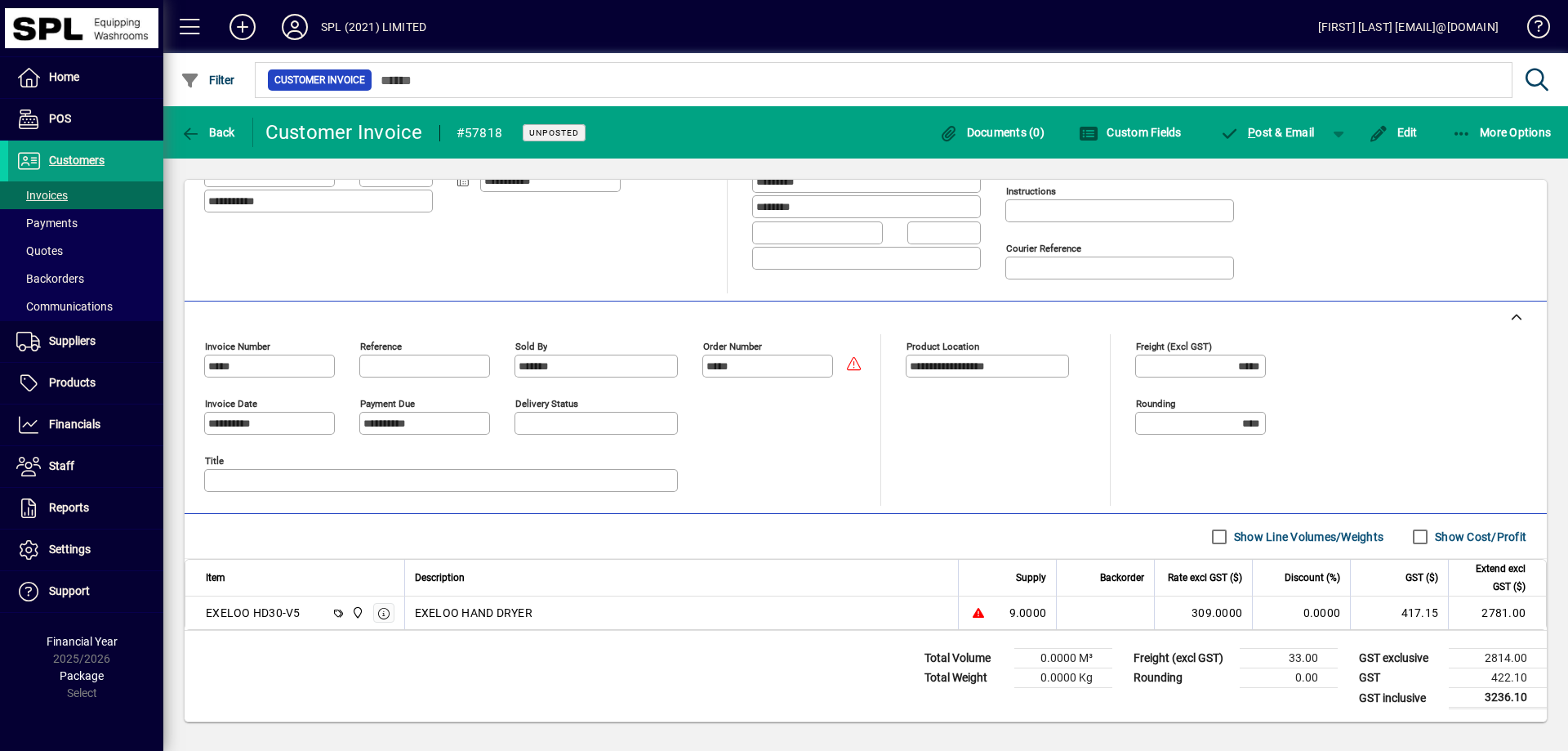 scroll, scrollTop: 255, scrollLeft: 0, axis: vertical 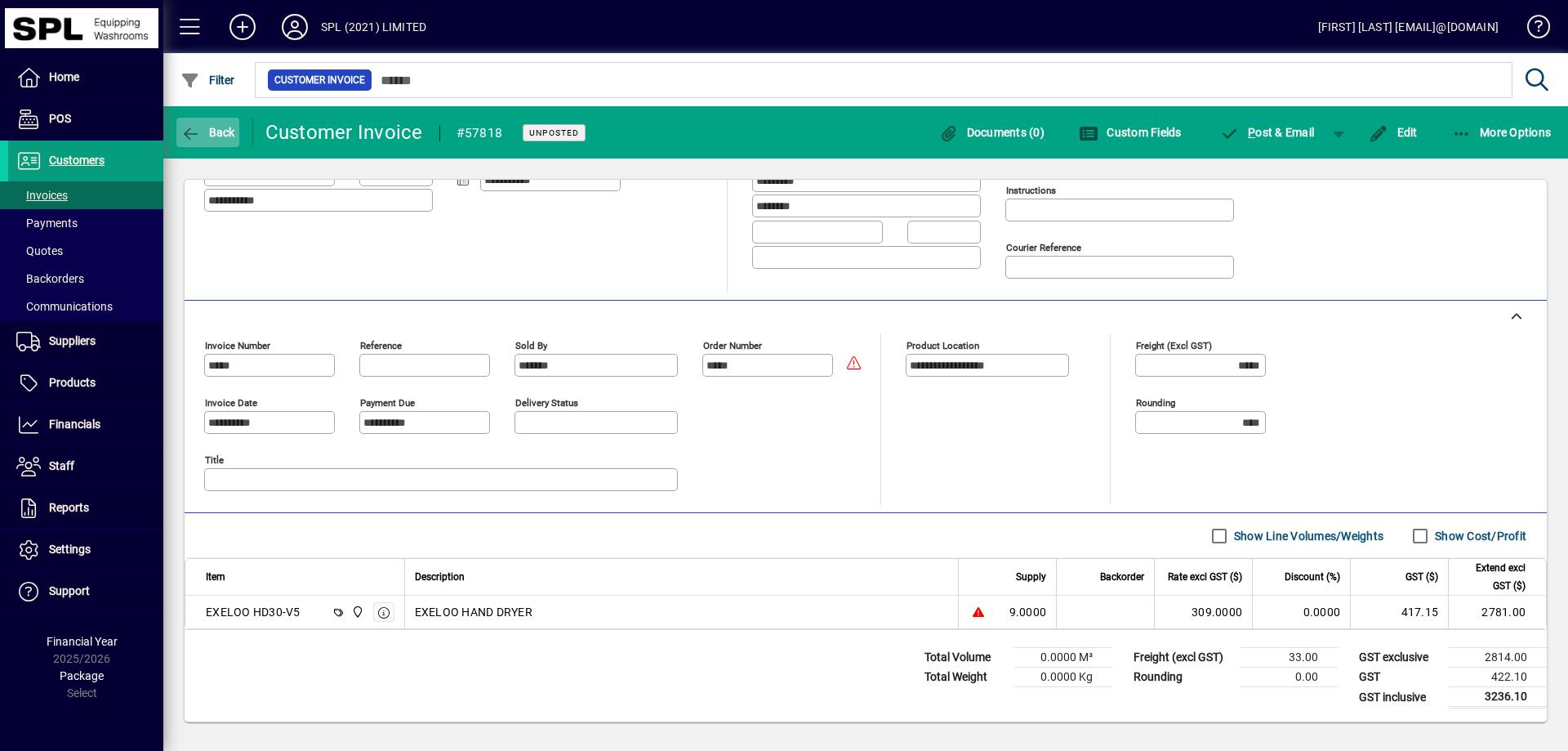 click on "Back" 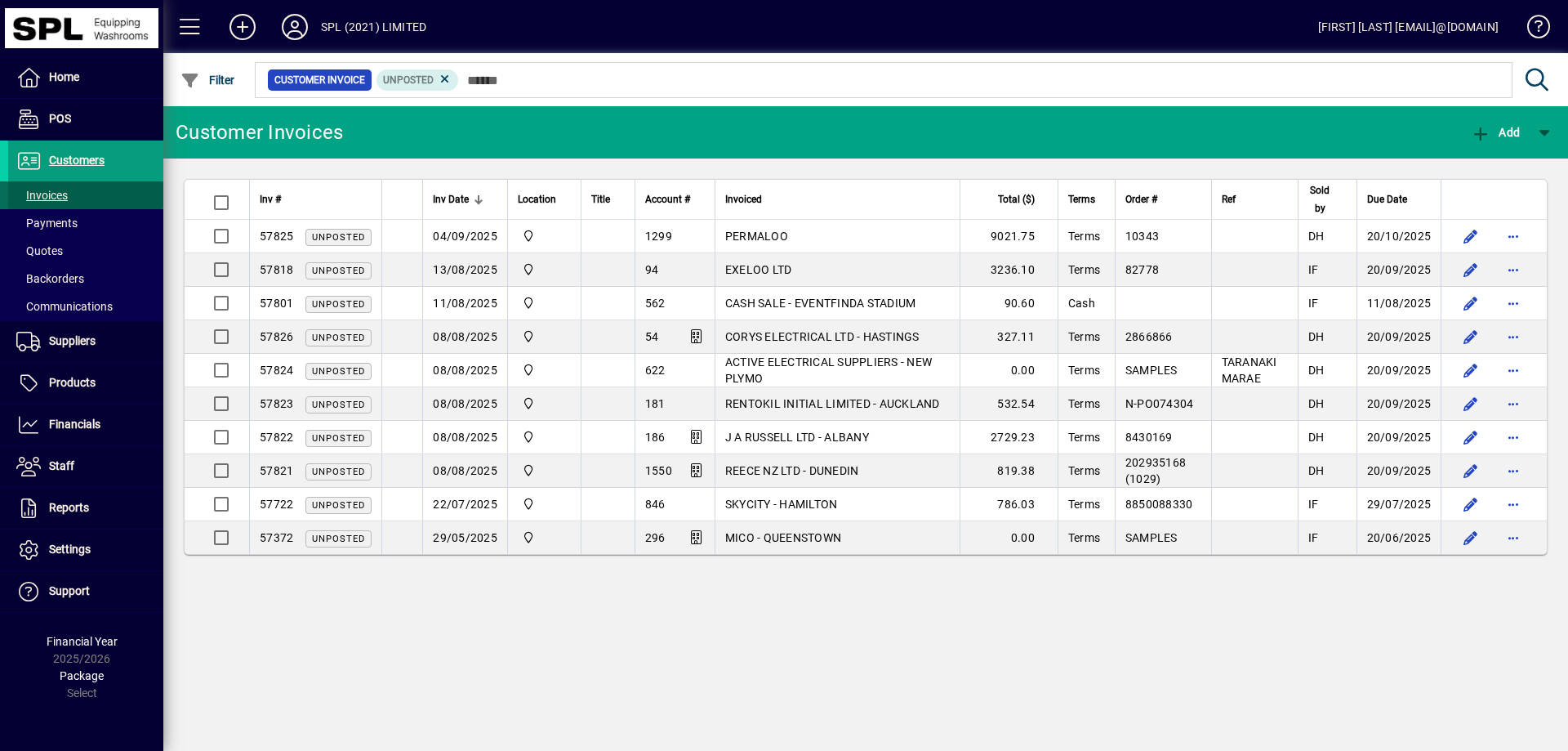 click on "Invoices" at bounding box center [42, 195] 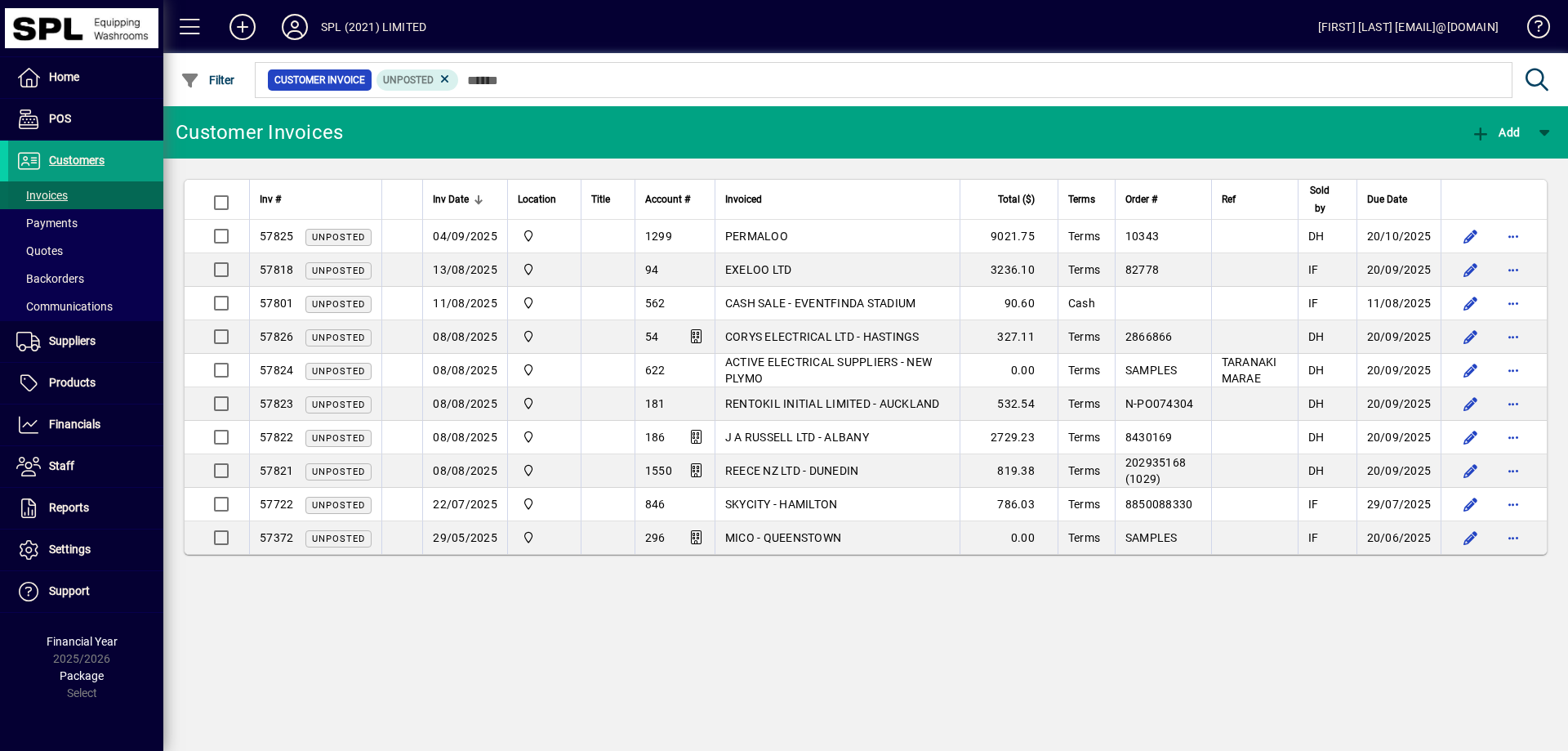 click on "Invoices" at bounding box center [42, 195] 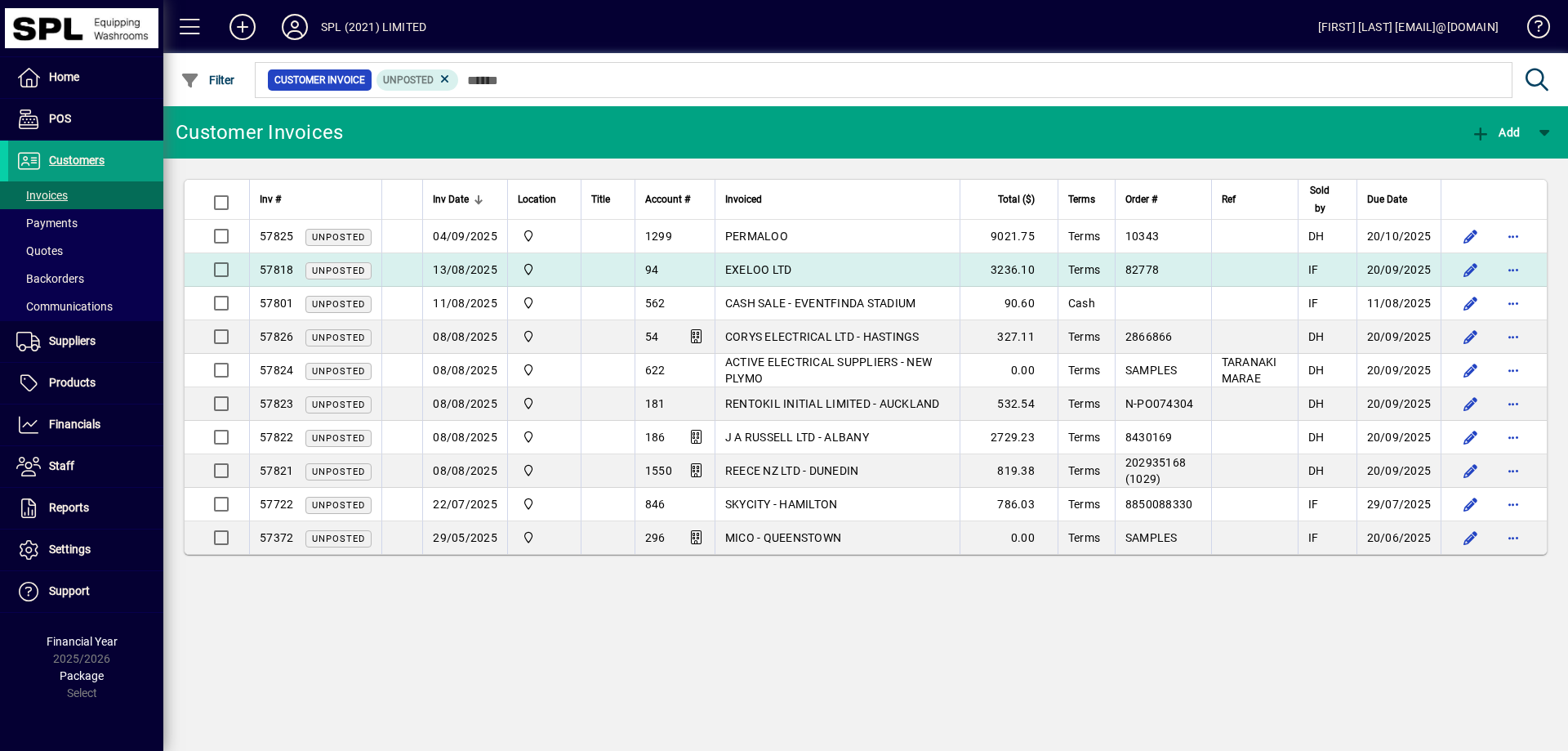click on "EXELOO LTD" at bounding box center [837, 270] 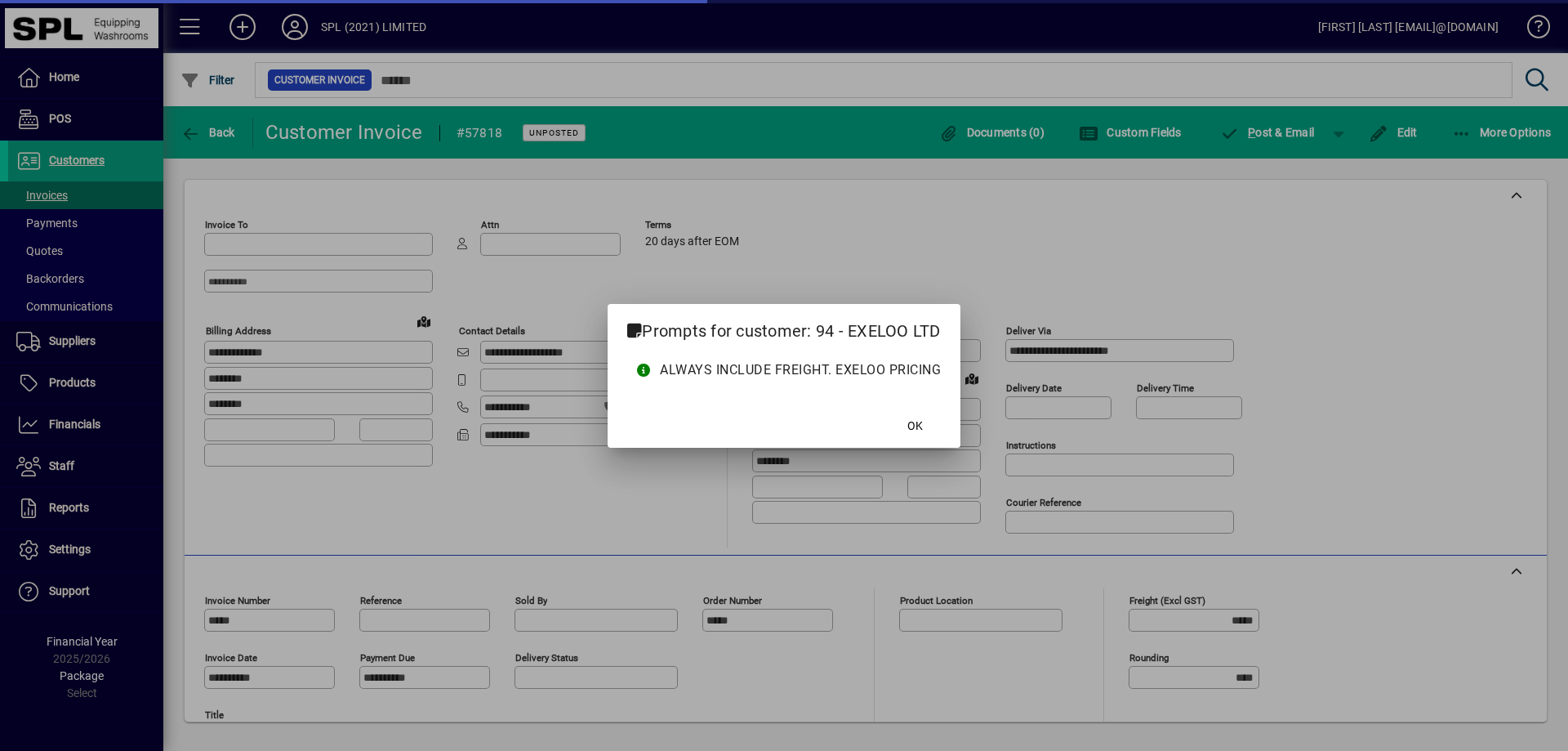 type on "**********" 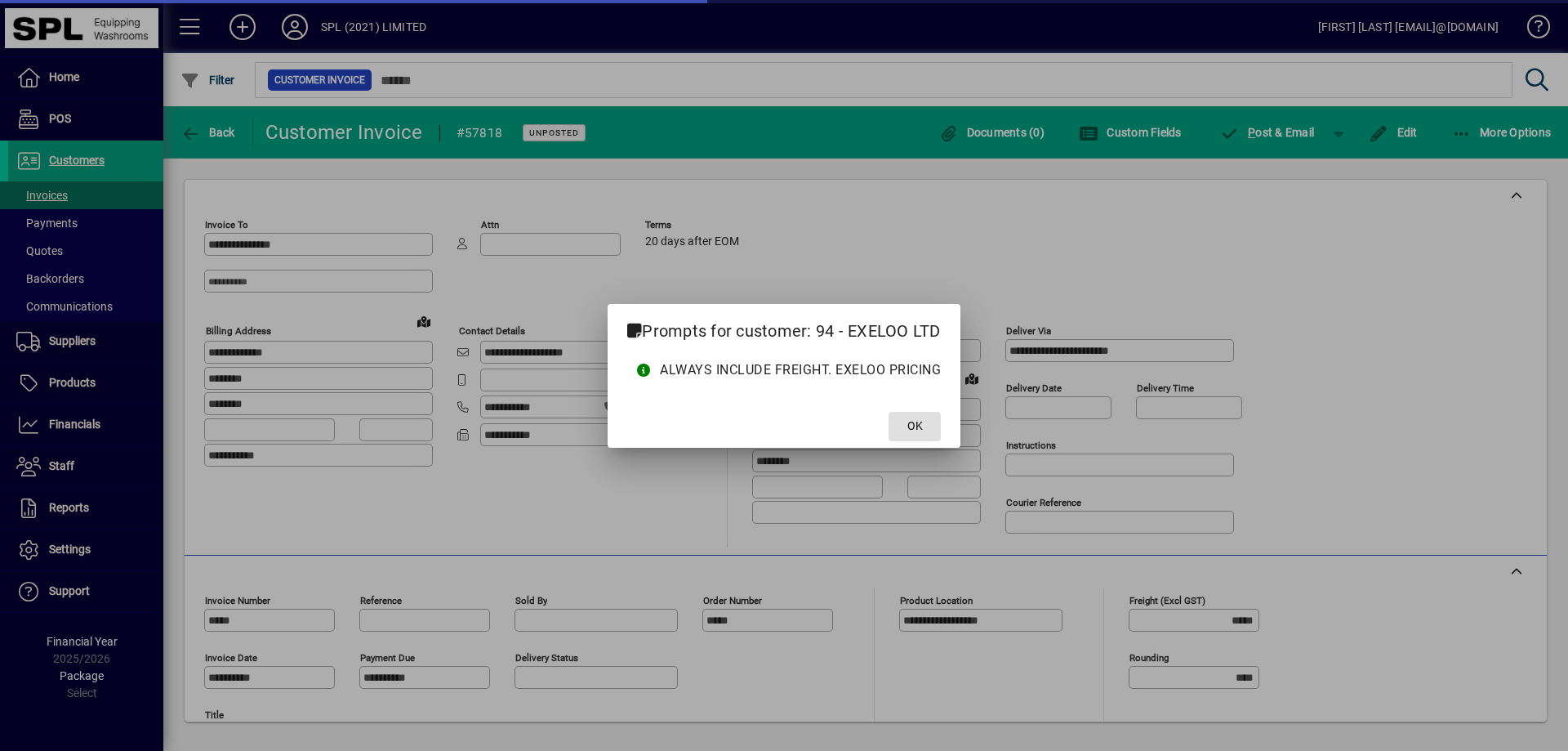type on "*******" 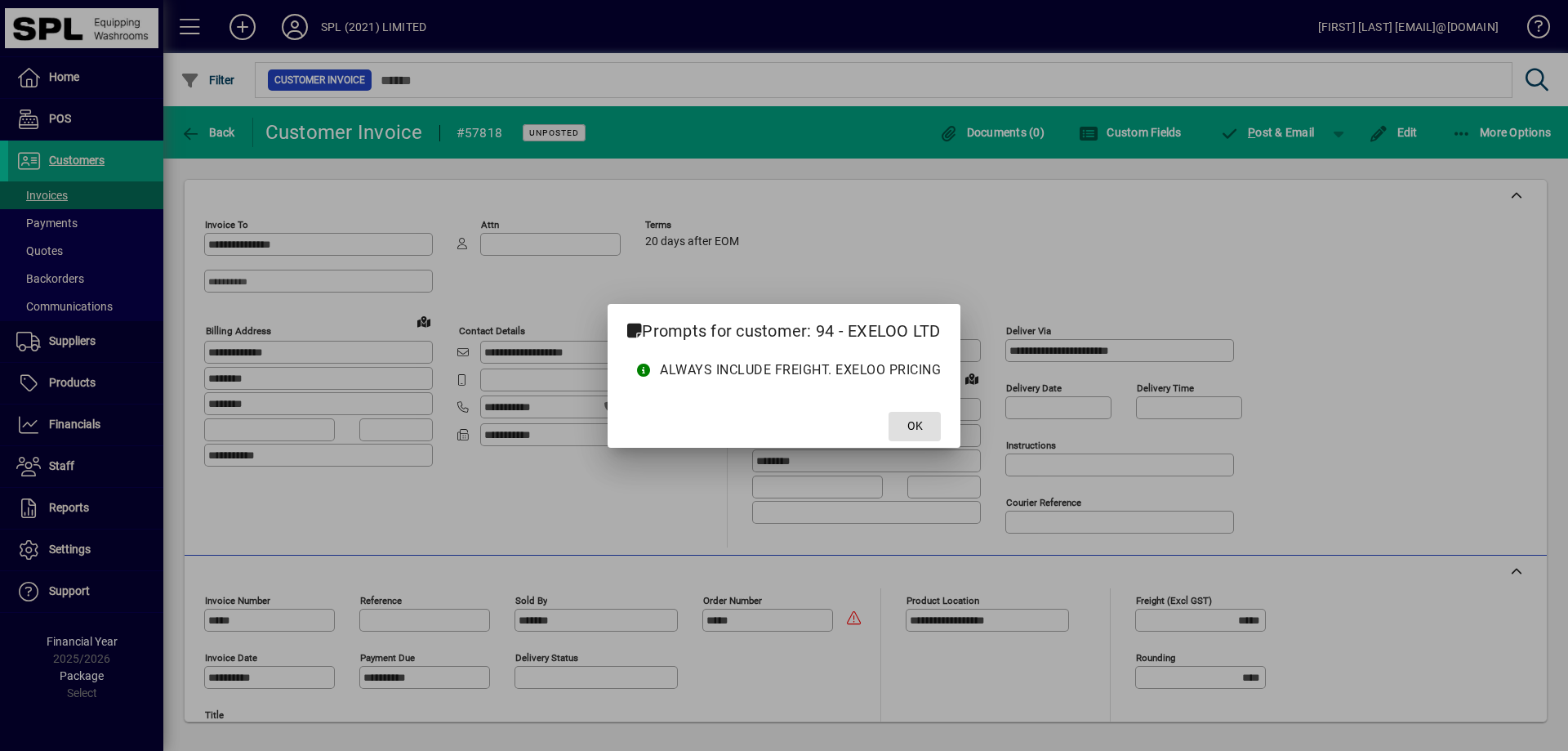 click on "OK" 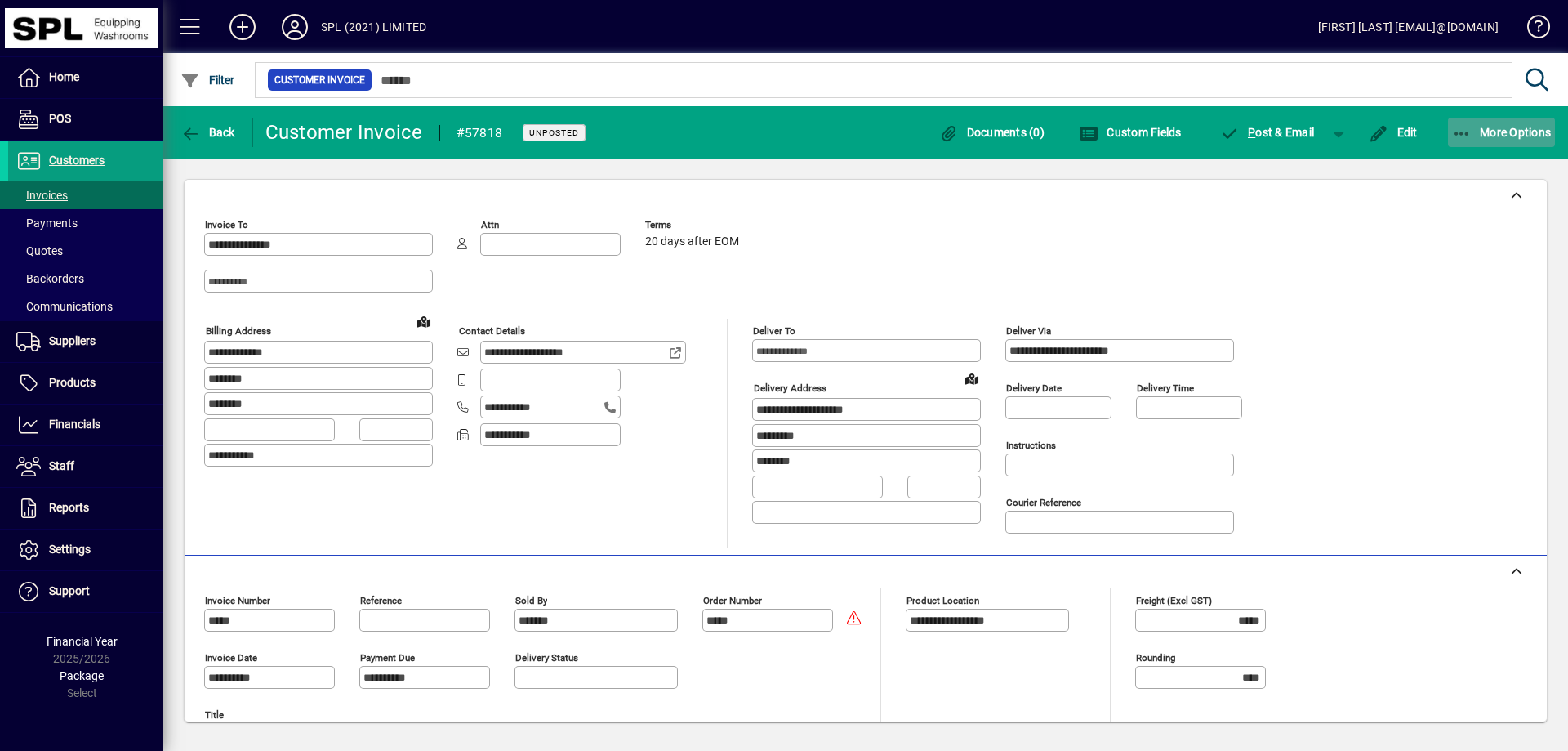 click on "More Options" 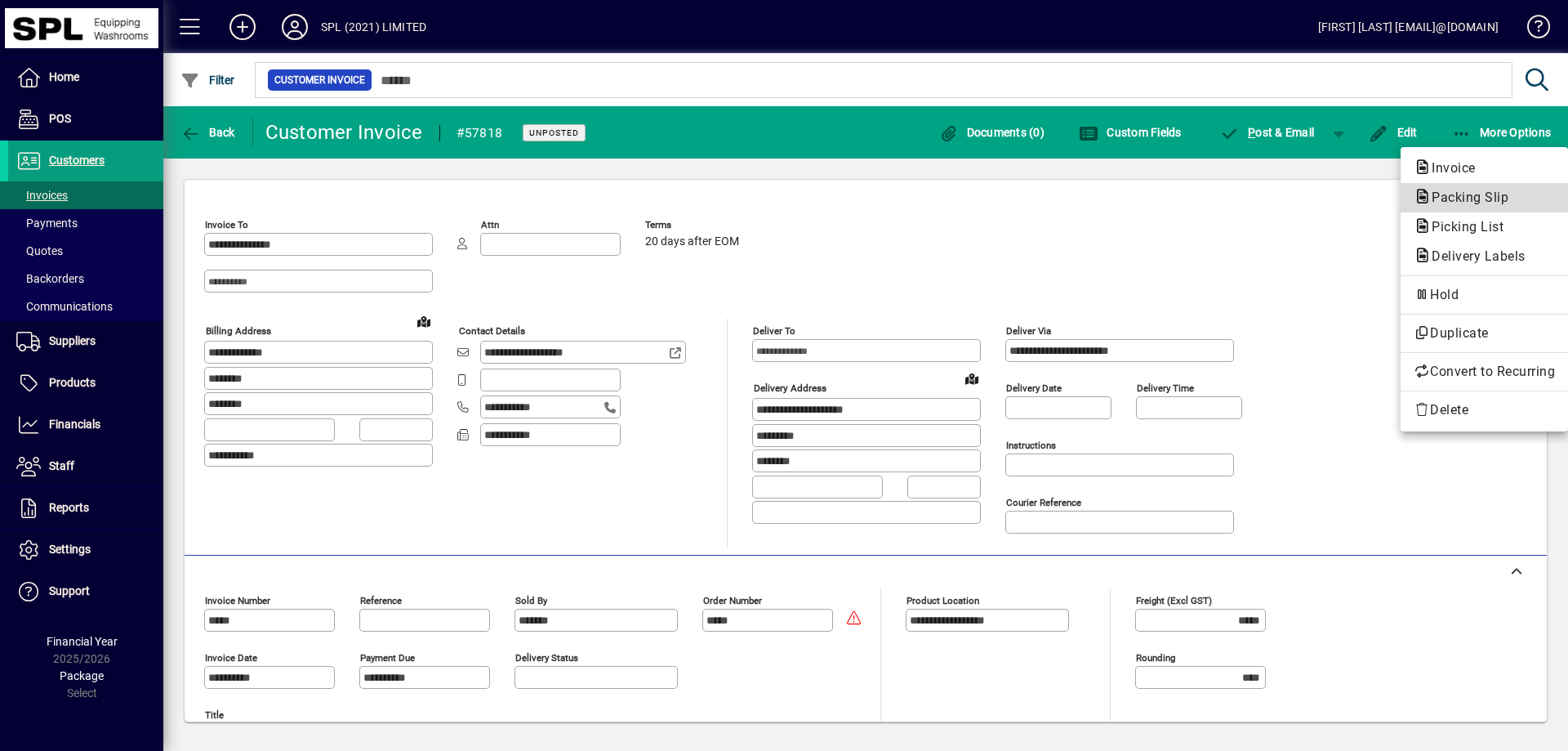 click on "Packing Slip" 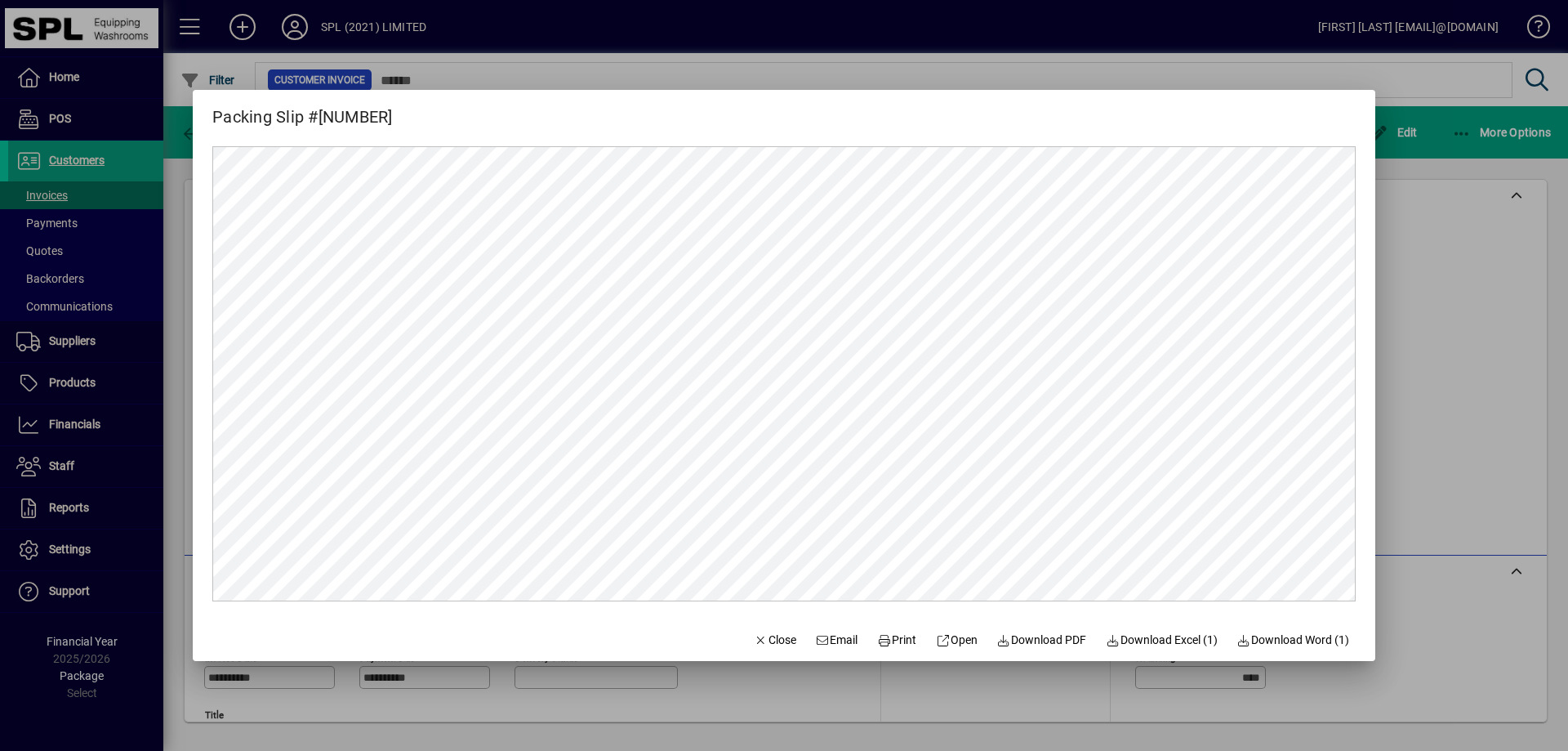 scroll, scrollTop: 0, scrollLeft: 0, axis: both 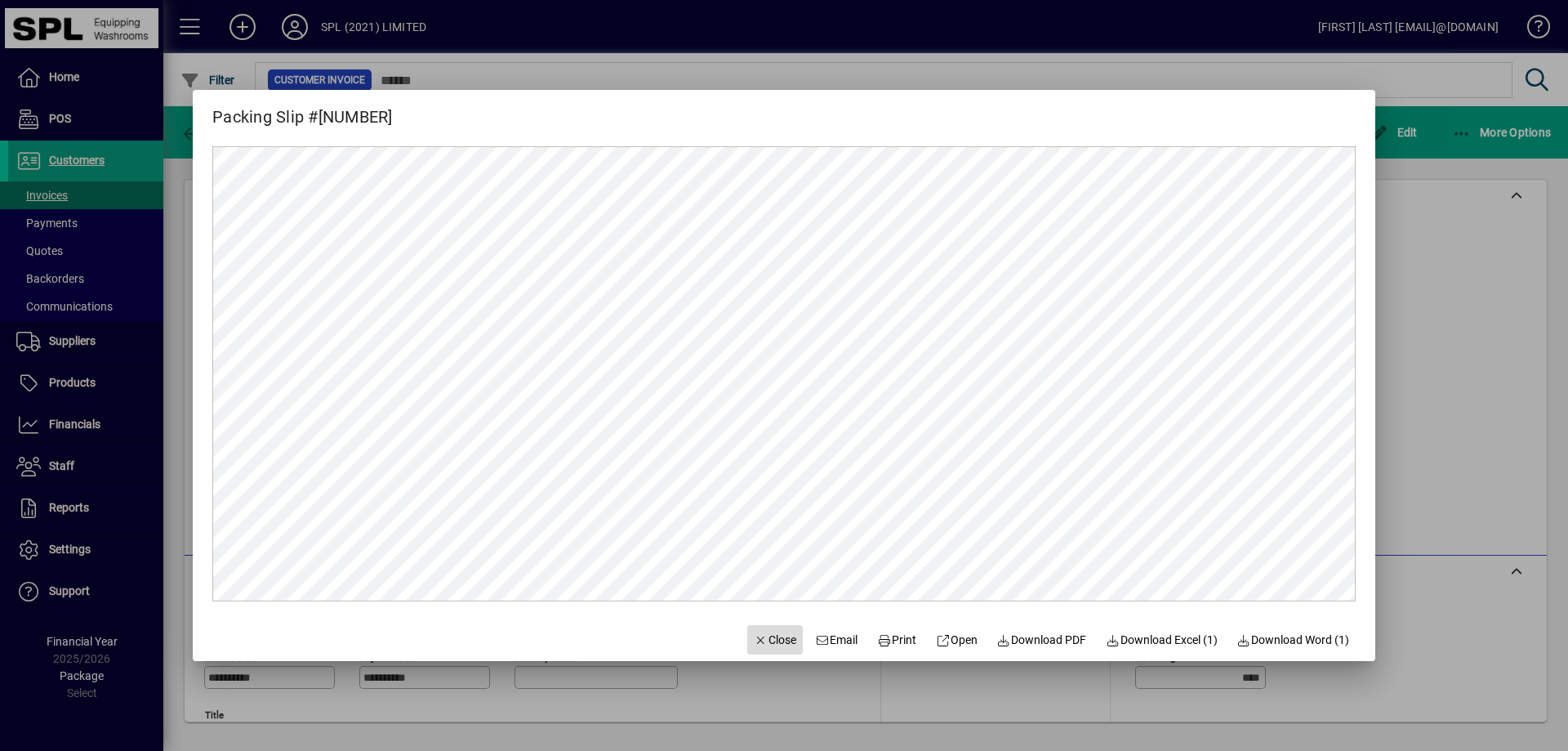 click 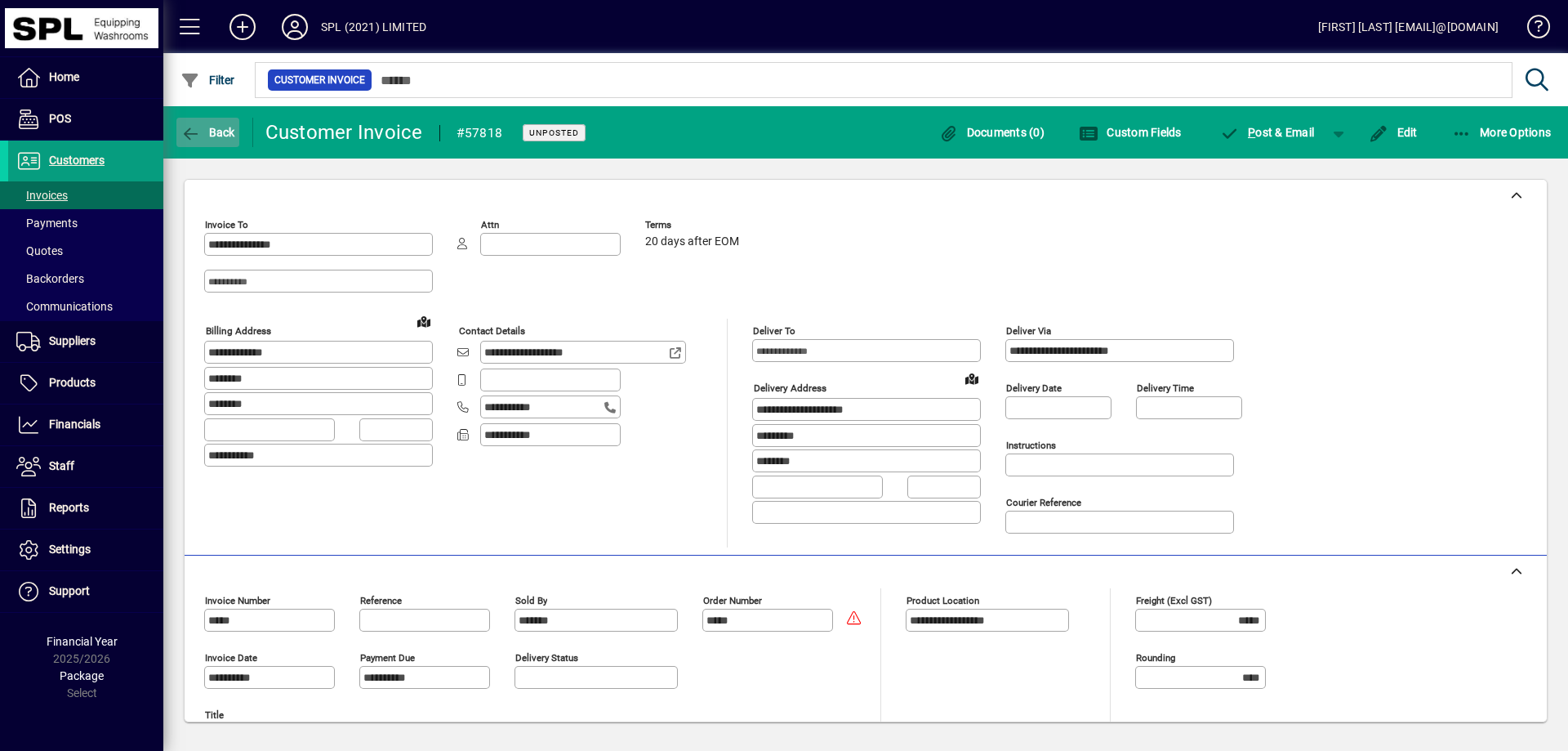 click 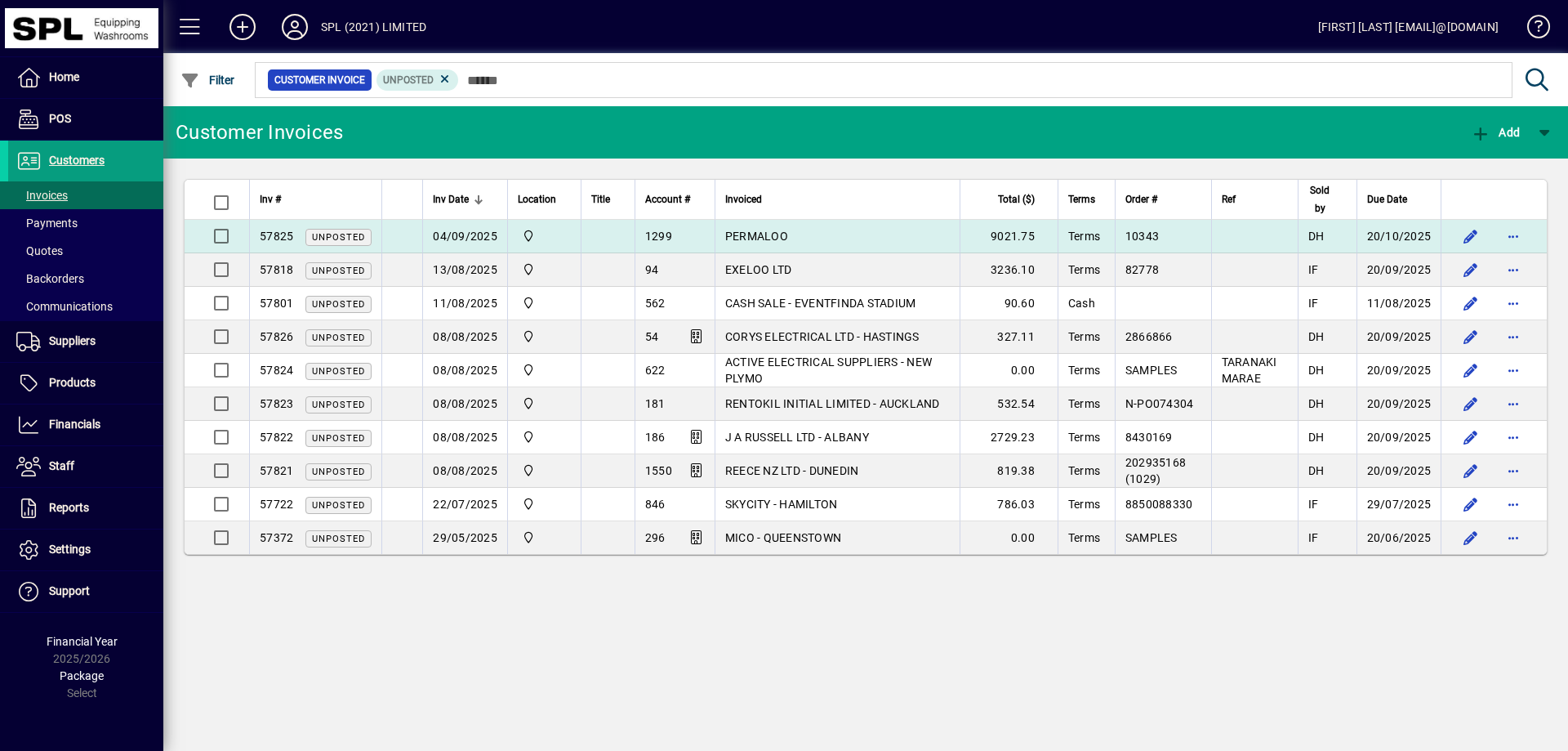 click on "PERMALOO" at bounding box center [837, 236] 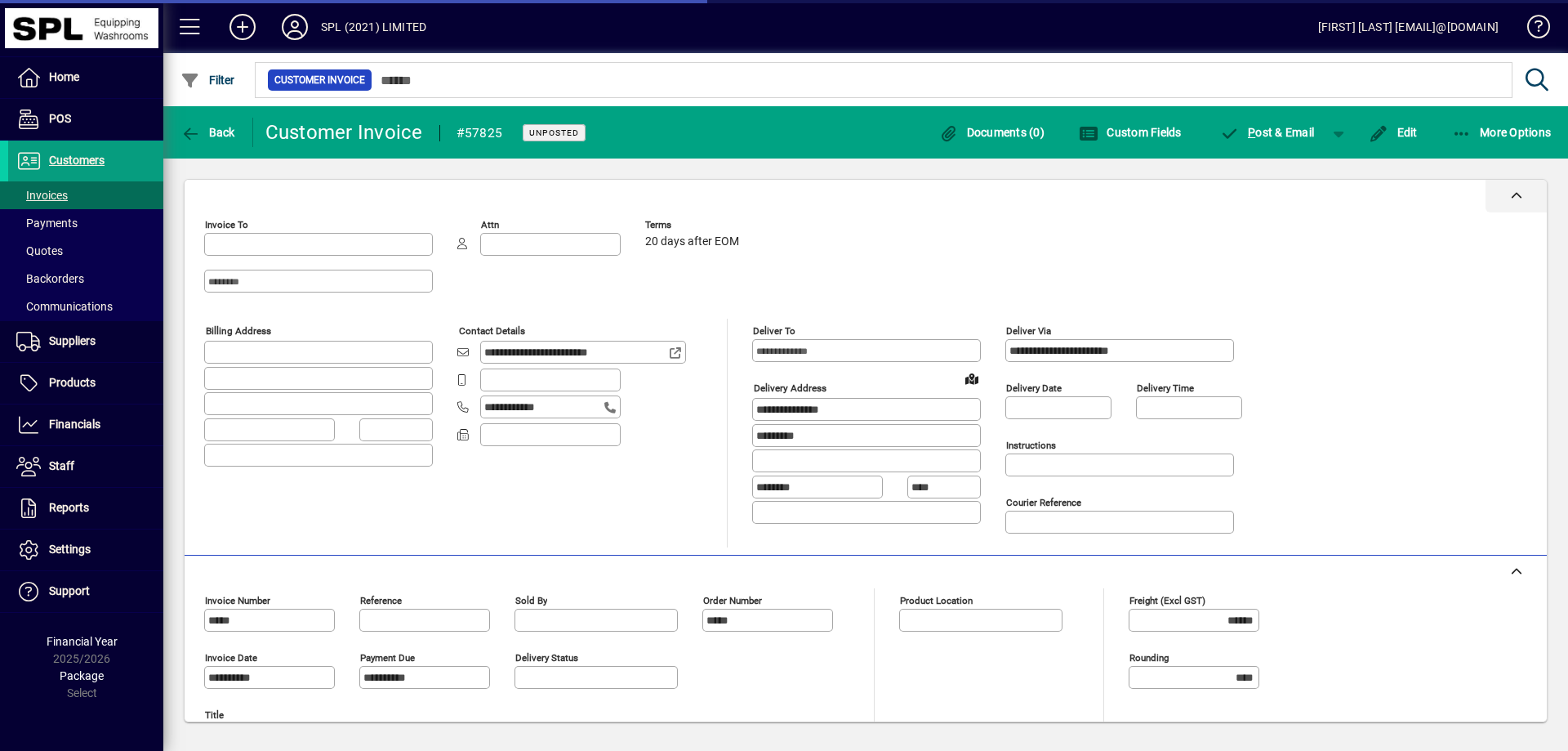 type on "**********" 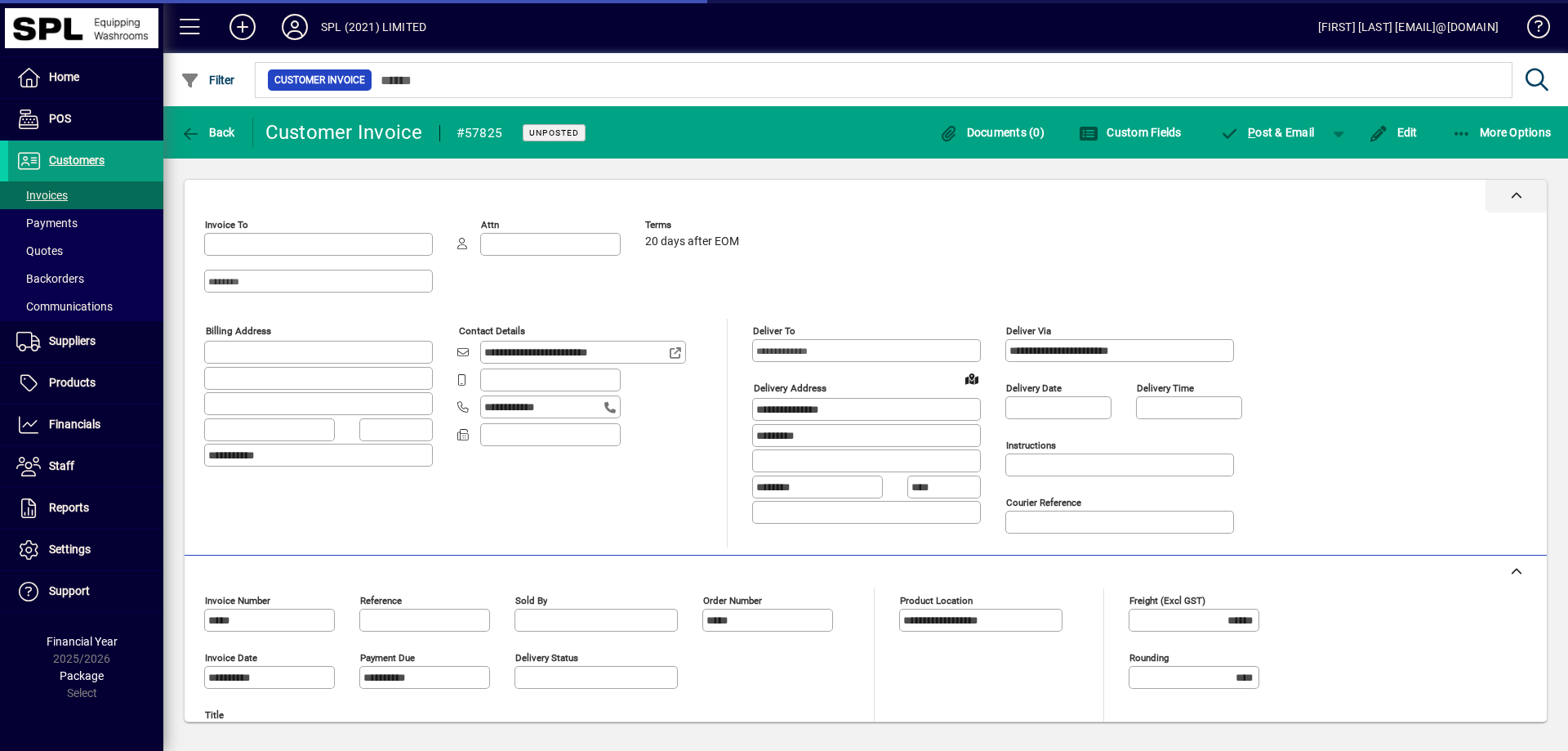type on "**********" 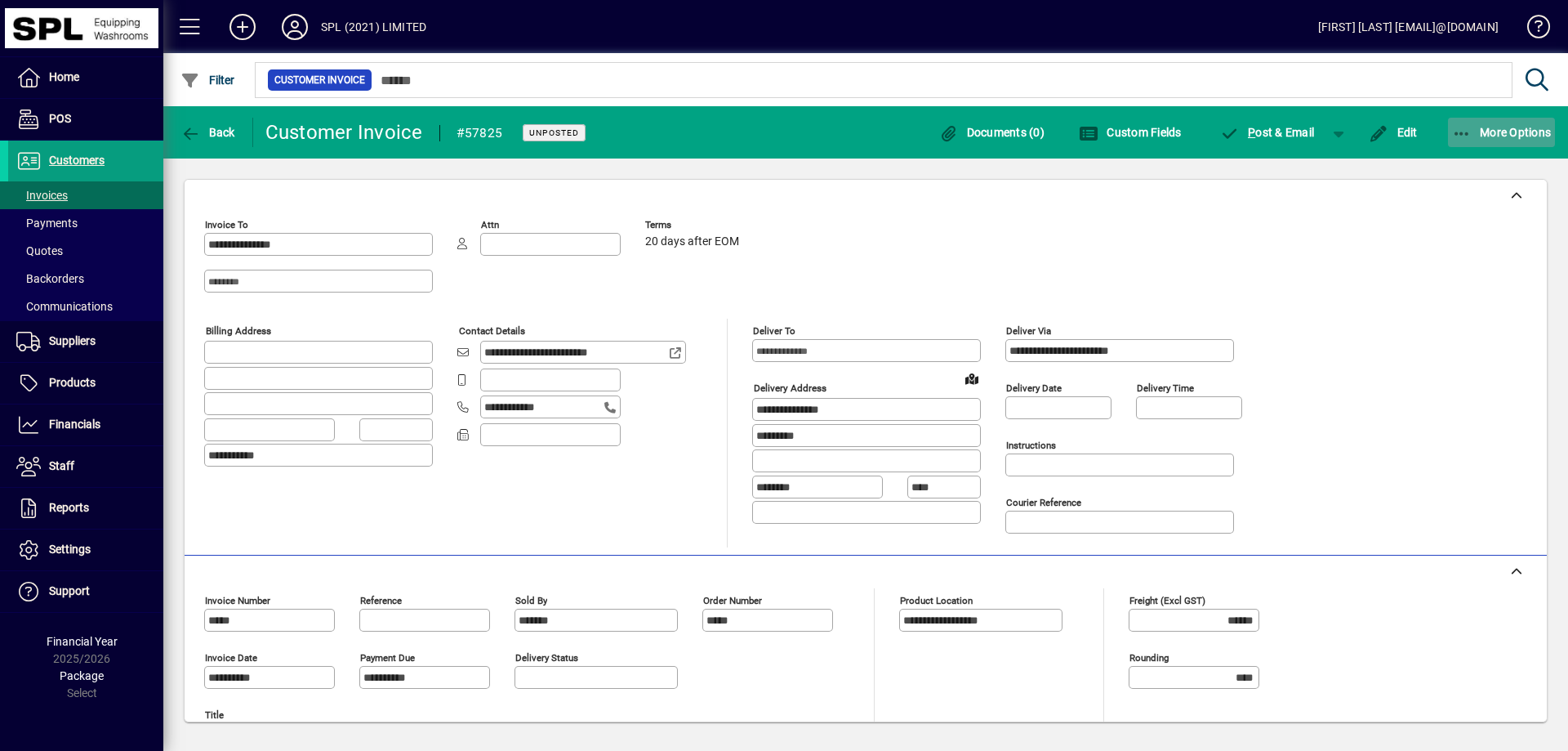 click on "More Options" 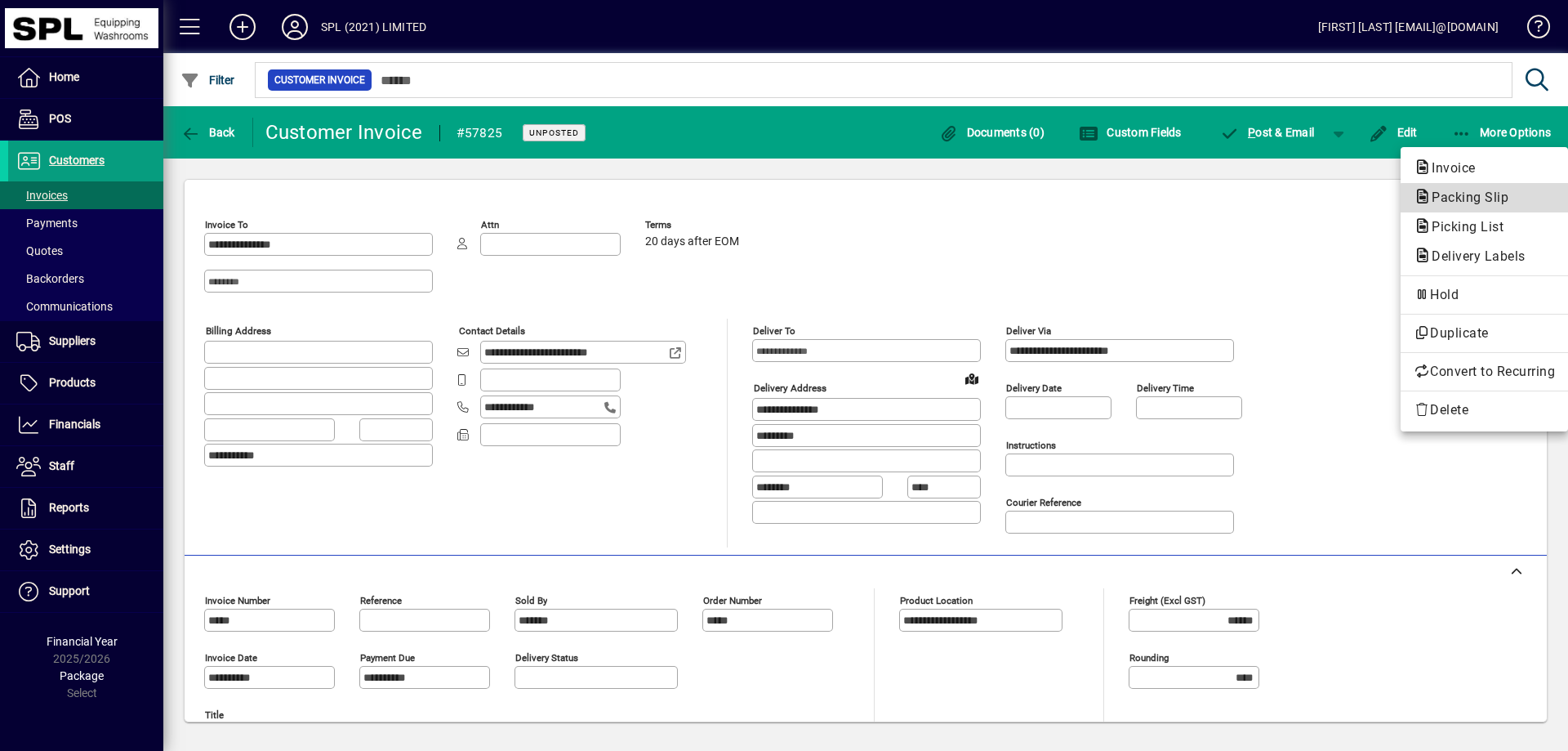 click on "Packing Slip" 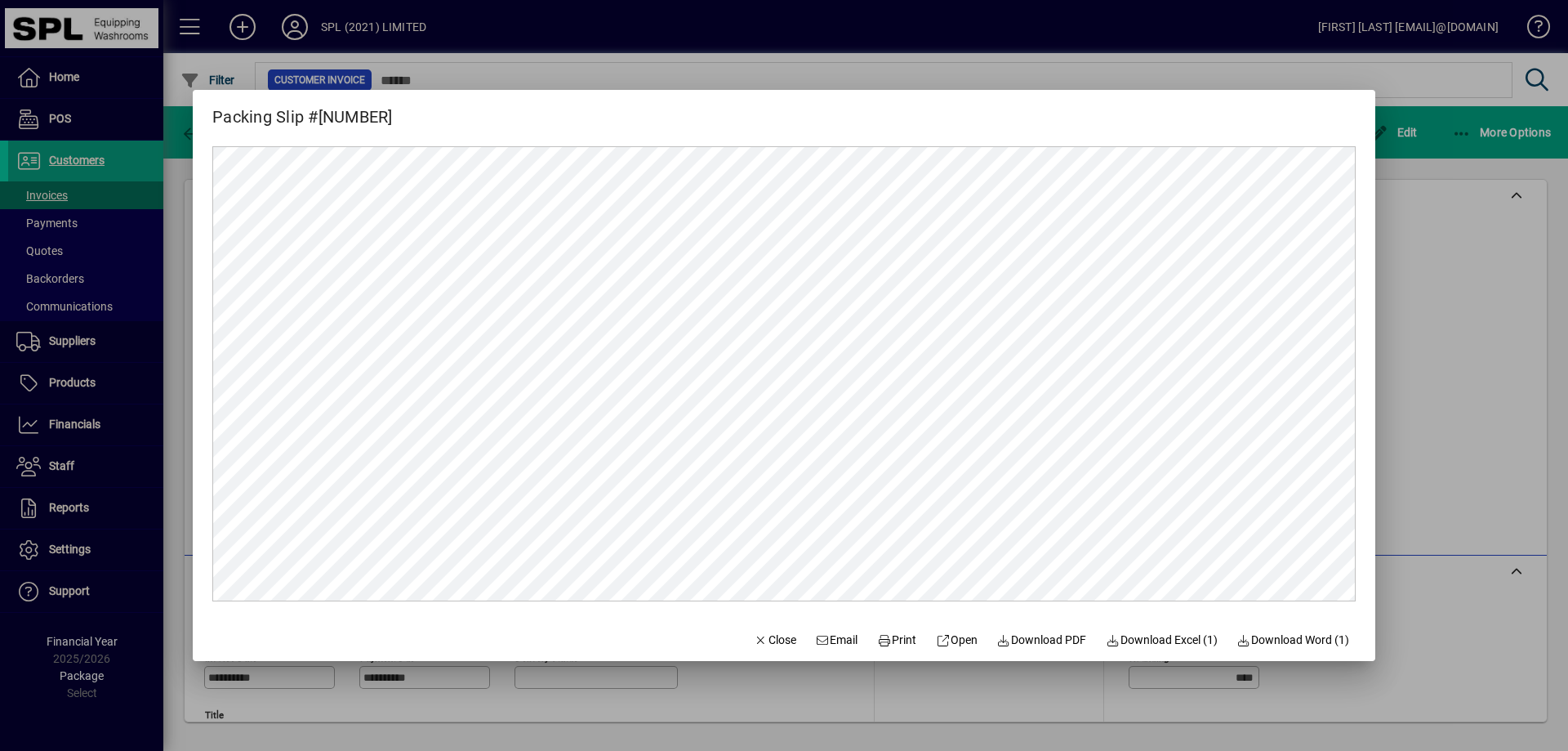 scroll, scrollTop: 0, scrollLeft: 0, axis: both 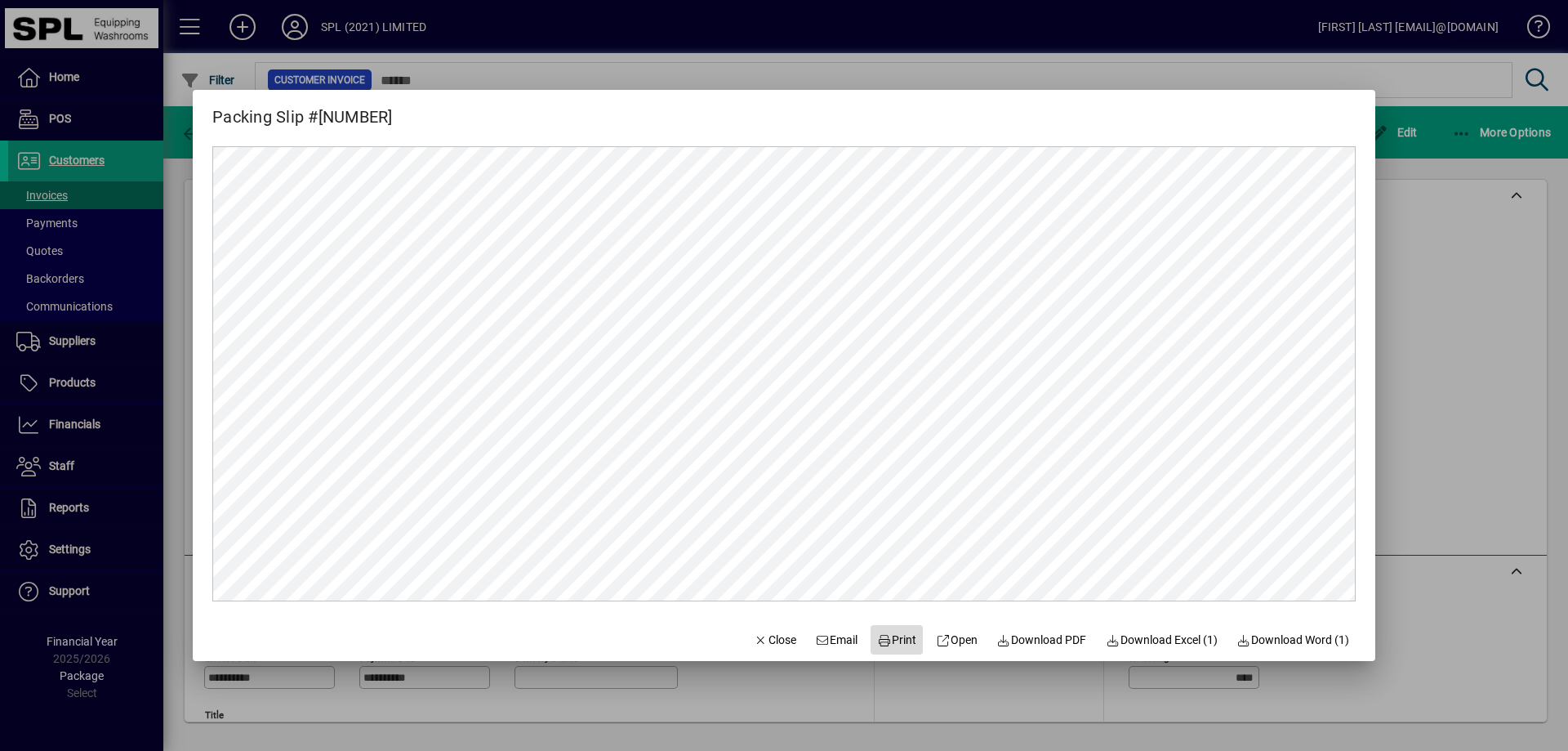 click on "Print" 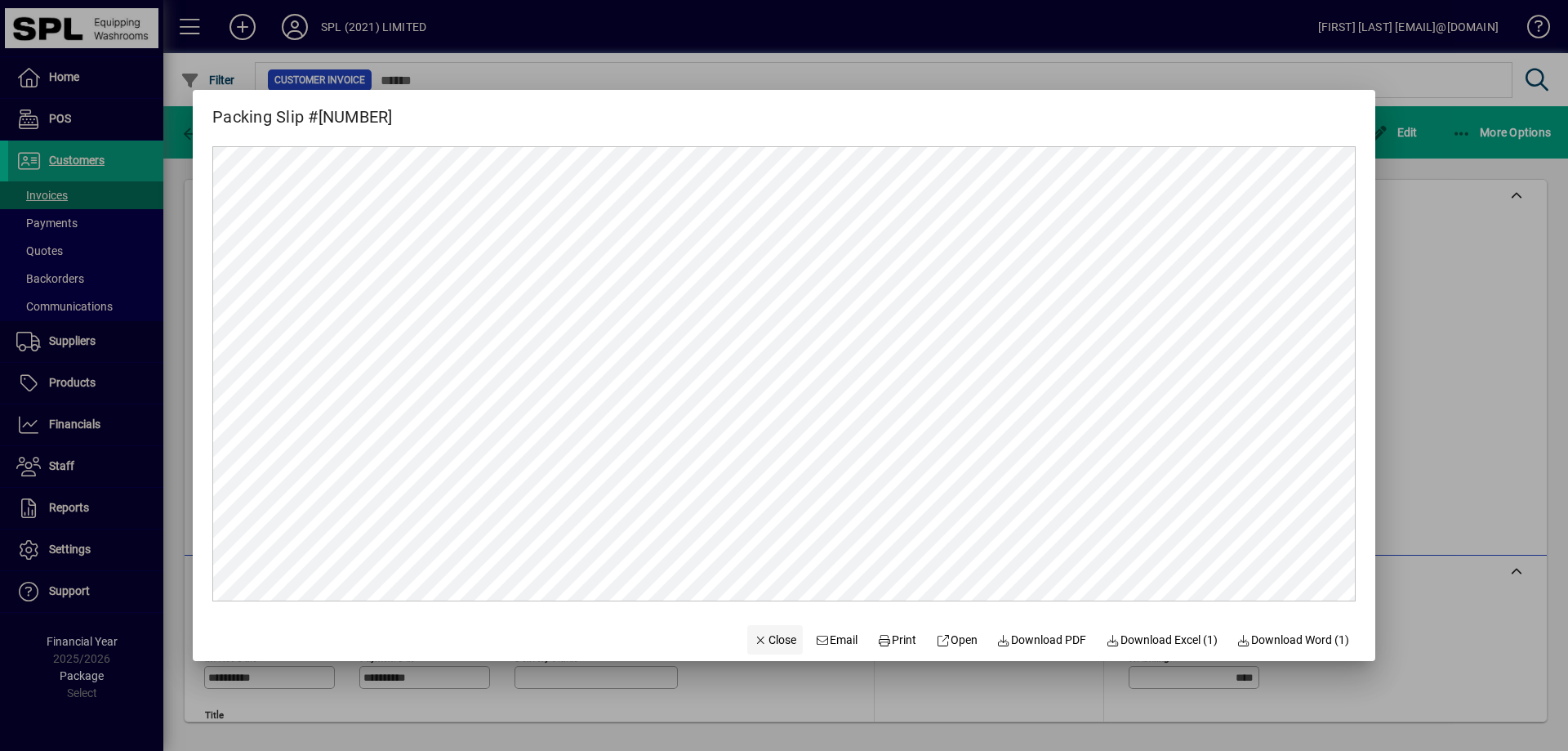 click on "Close" 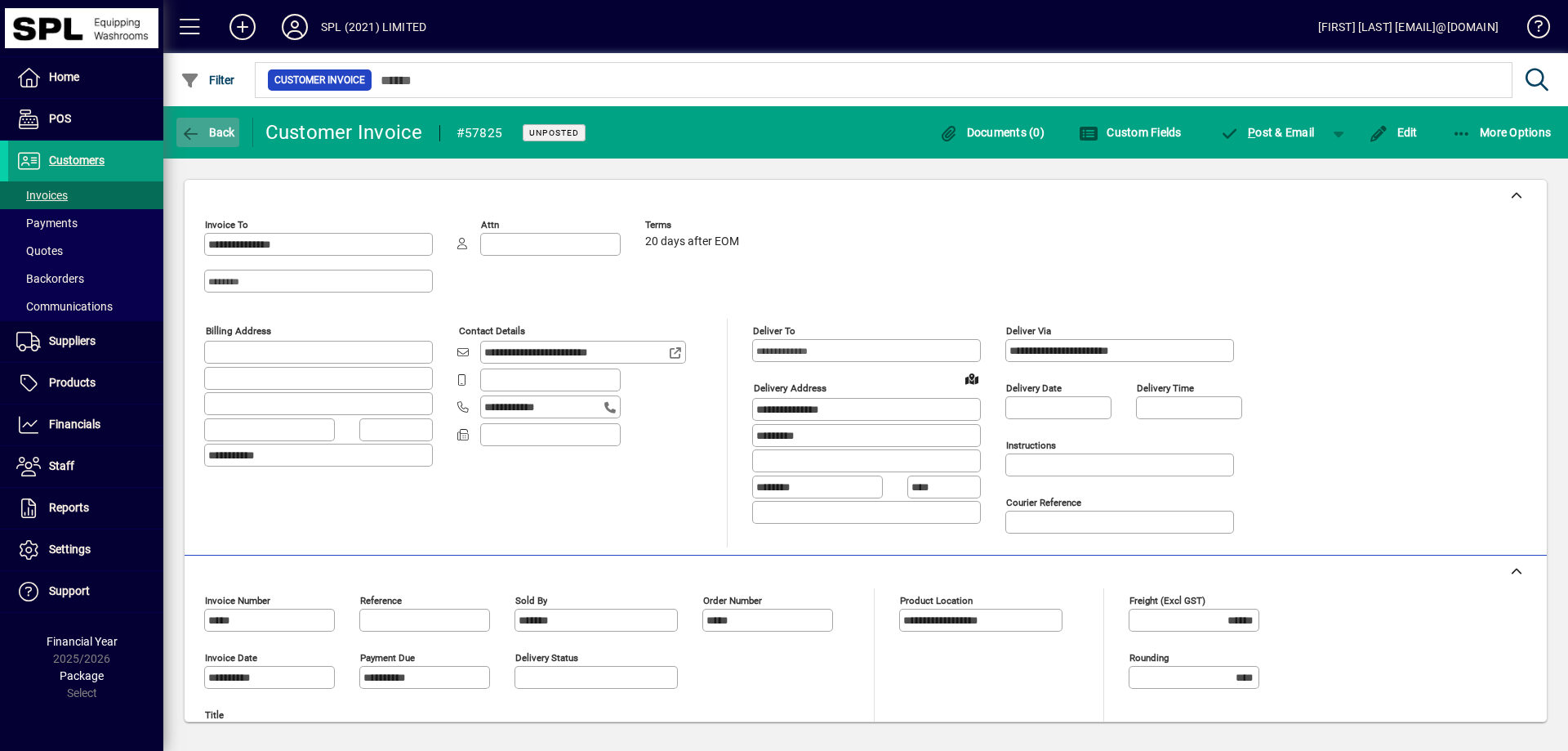 click on "Back" 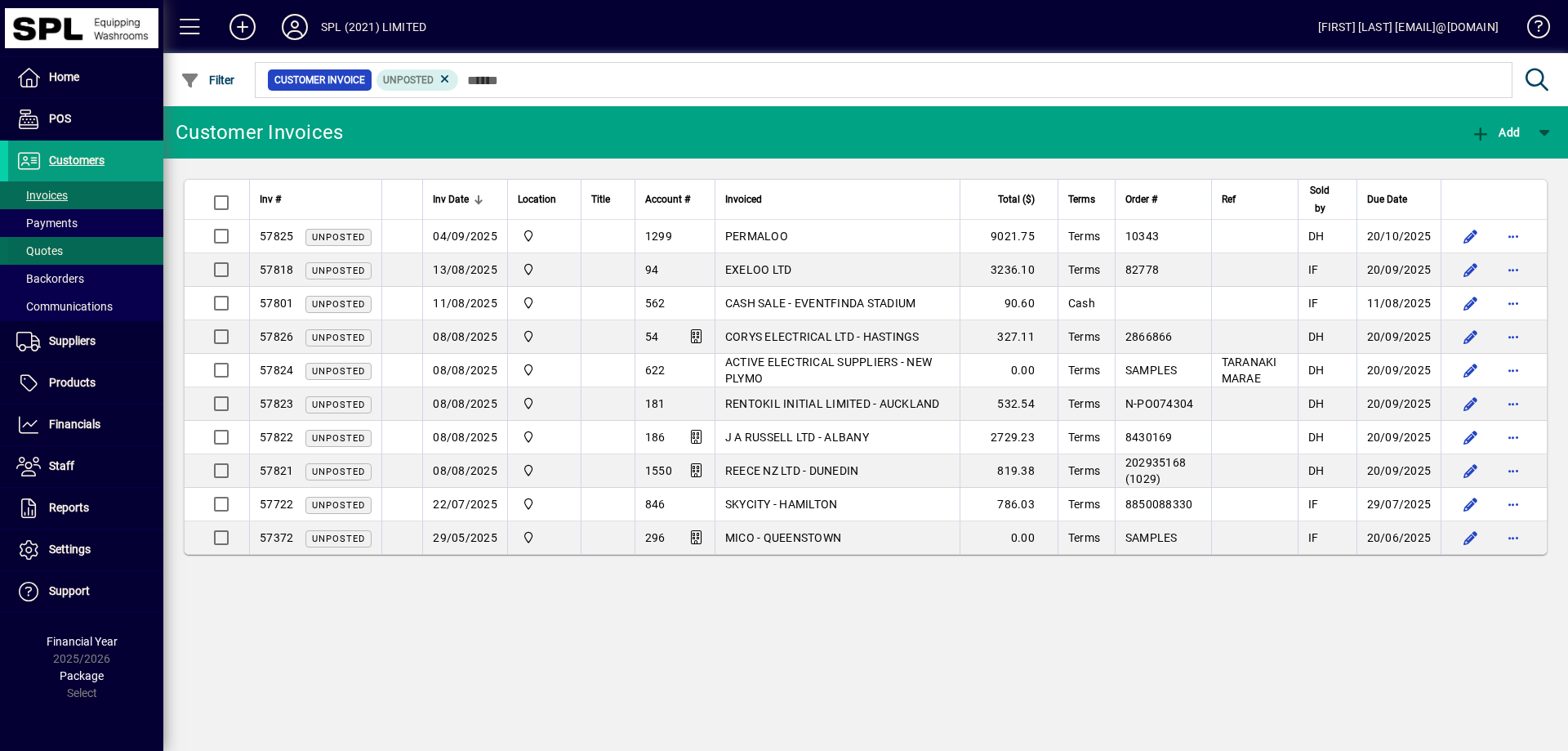 drag, startPoint x: 84, startPoint y: 251, endPoint x: 105, endPoint y: 244, distance: 22.135944 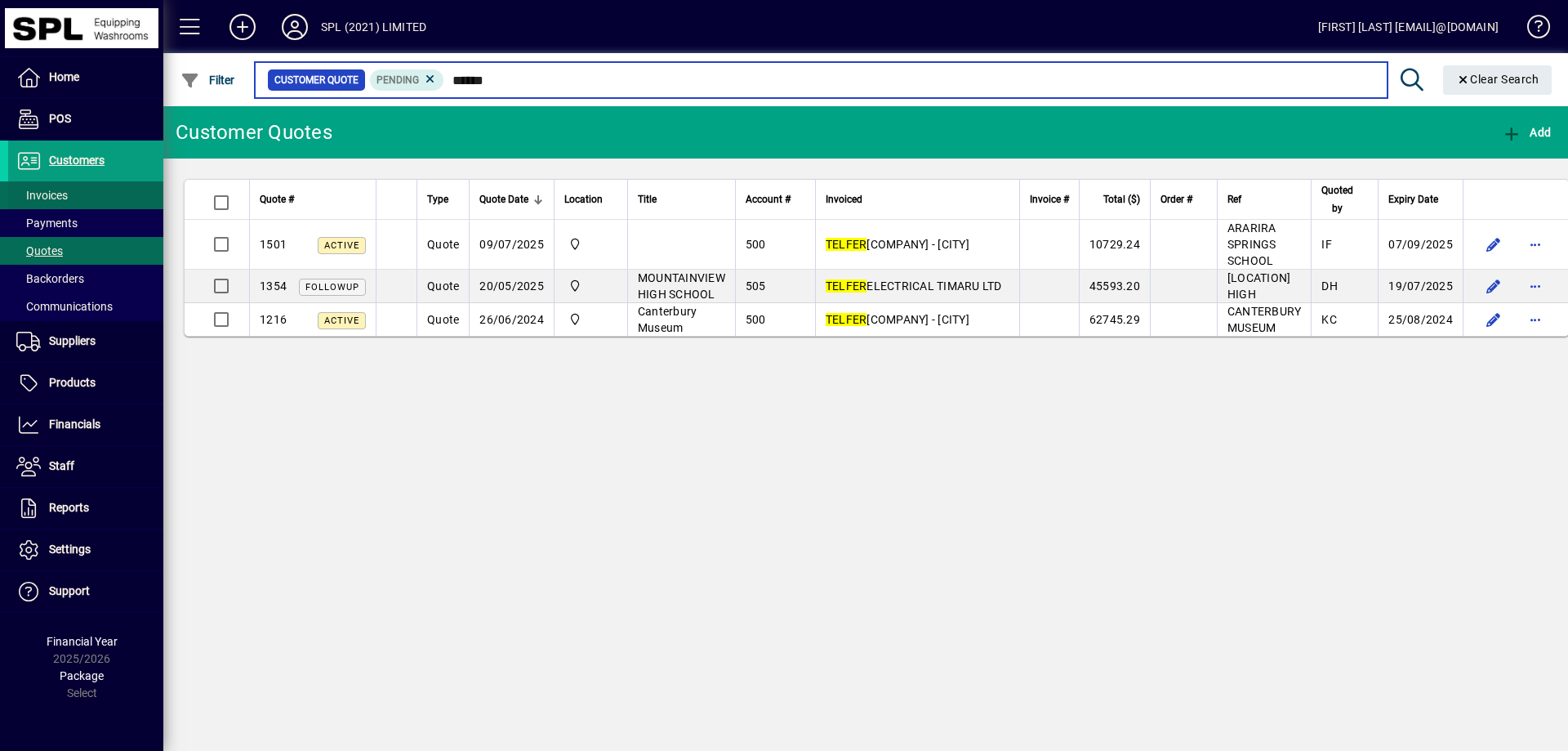 type on "******" 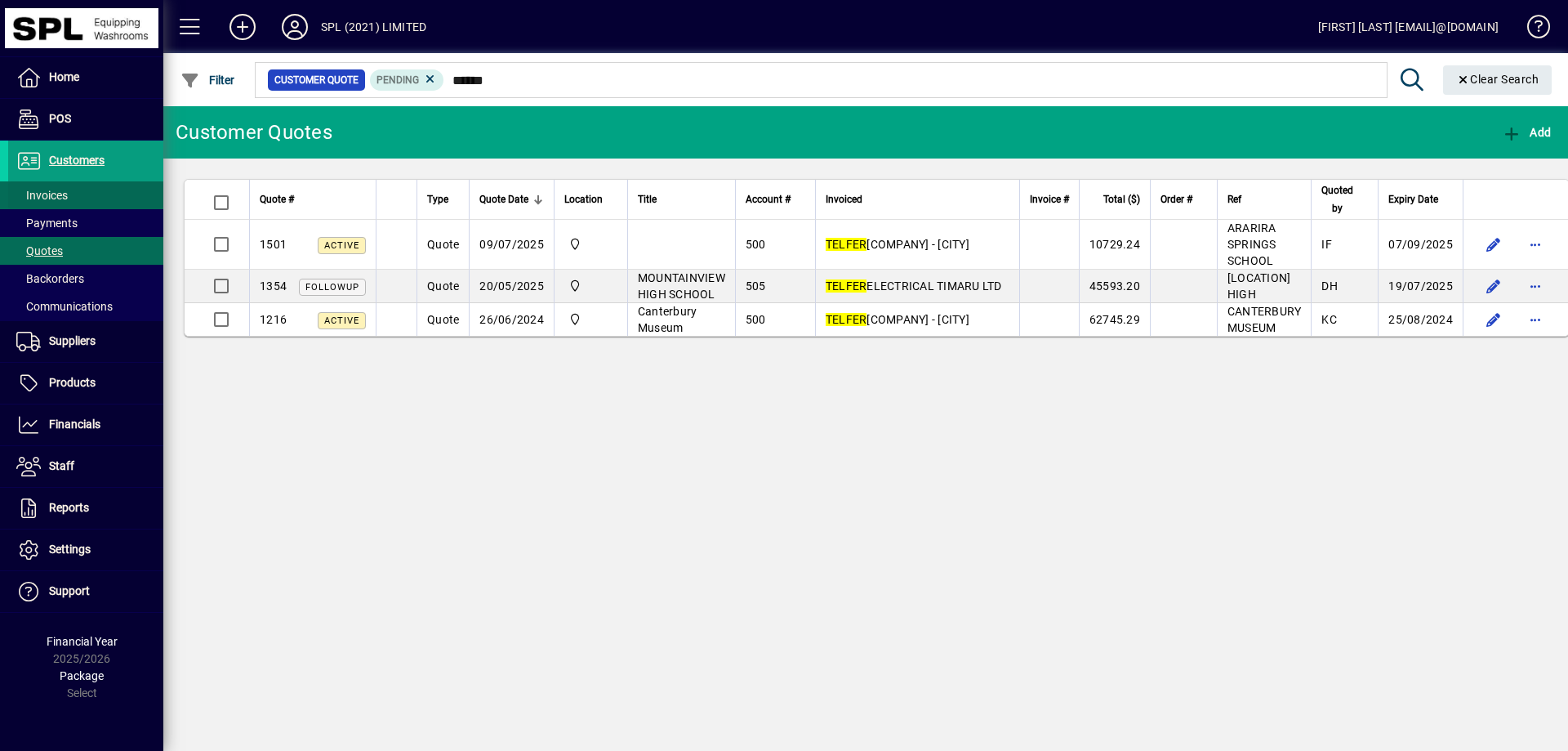 click at bounding box center [86, 195] 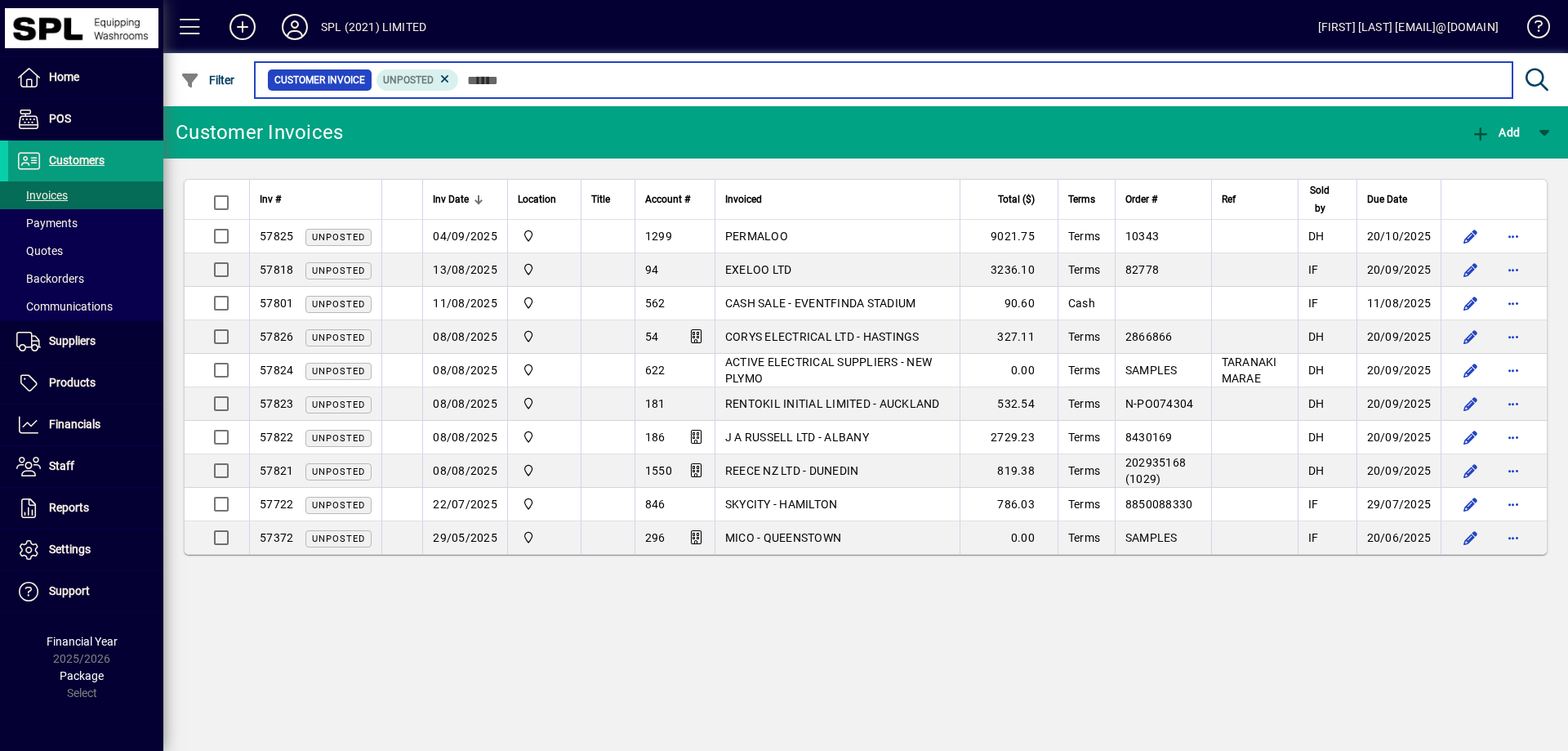 click at bounding box center (979, 80) 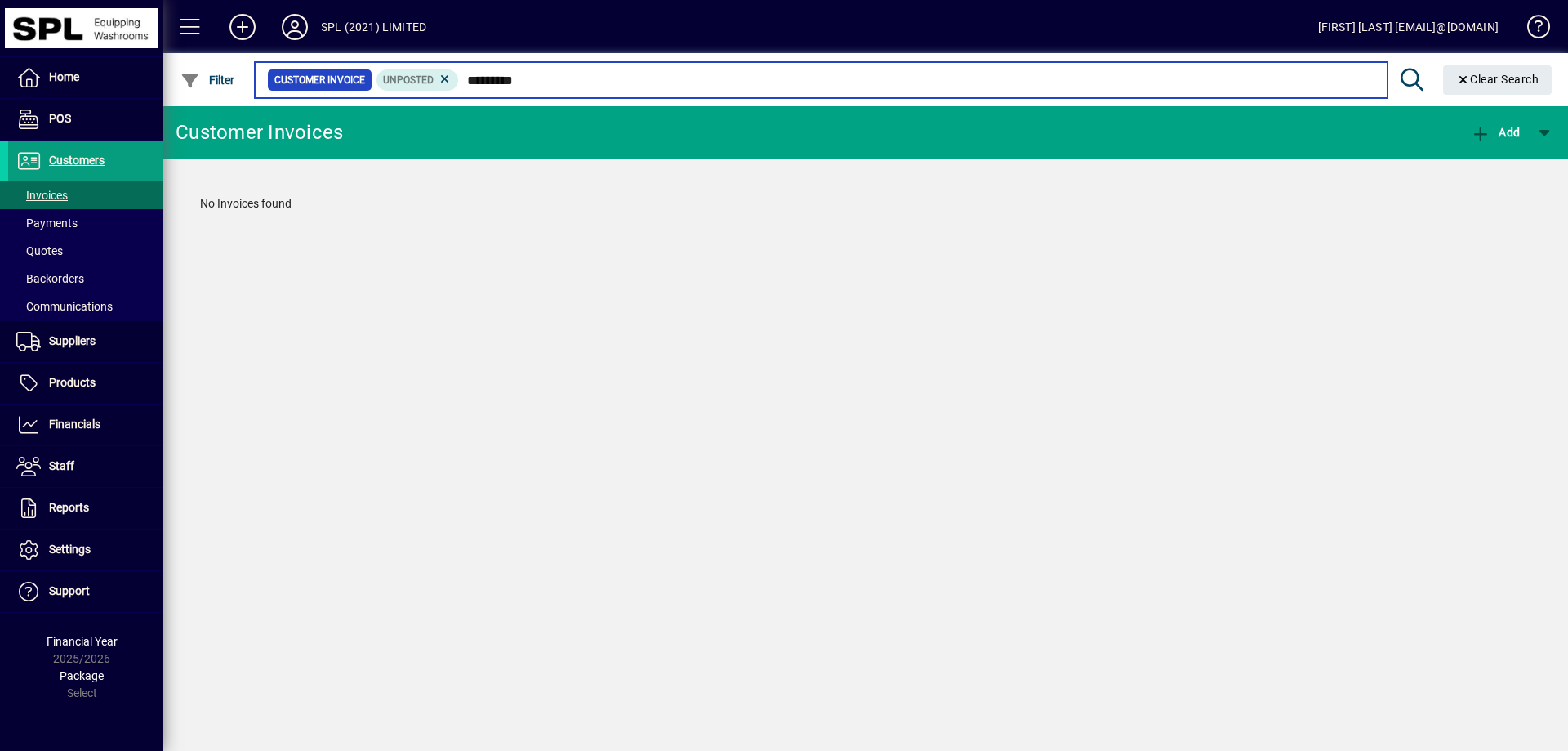 type on "*********" 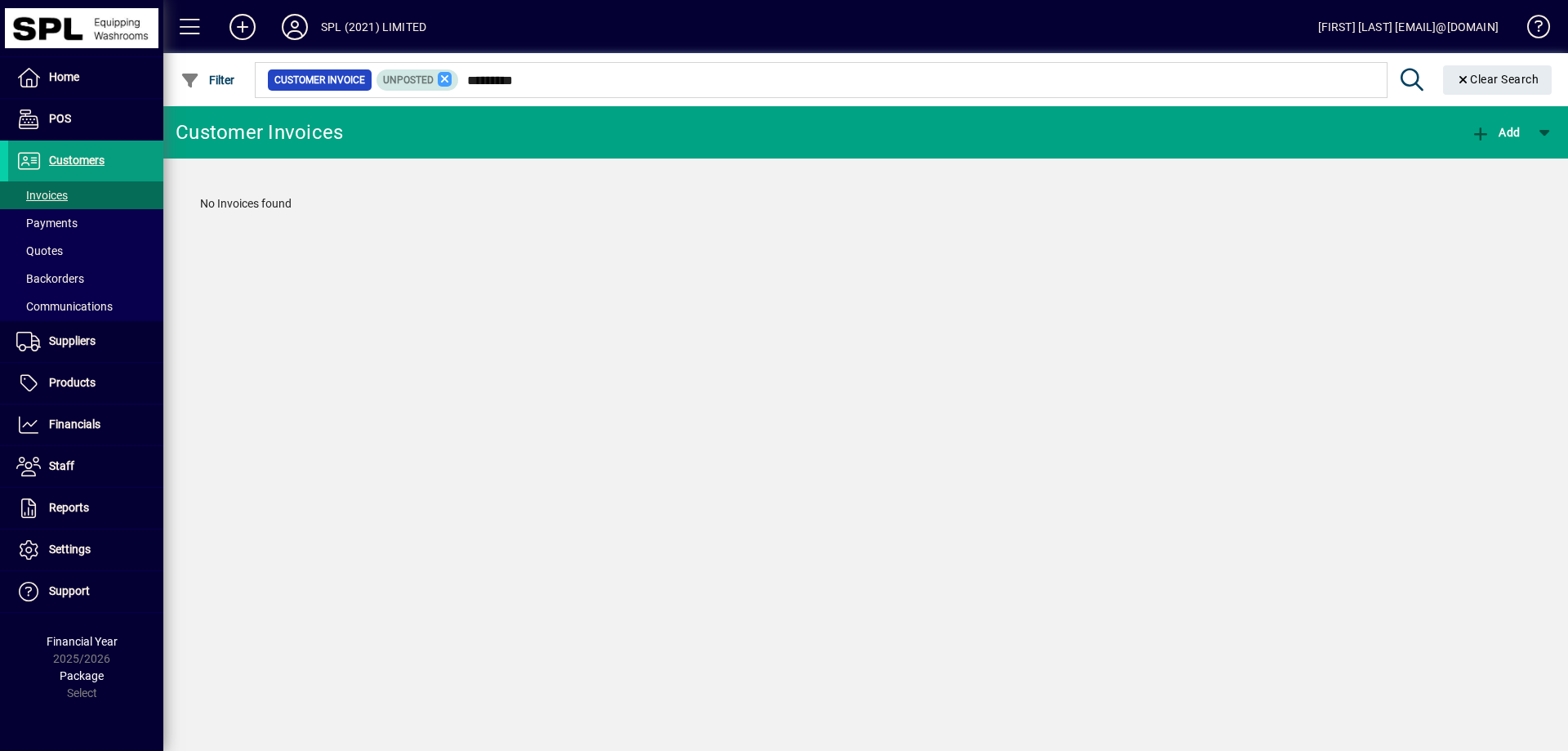 click at bounding box center [445, 79] 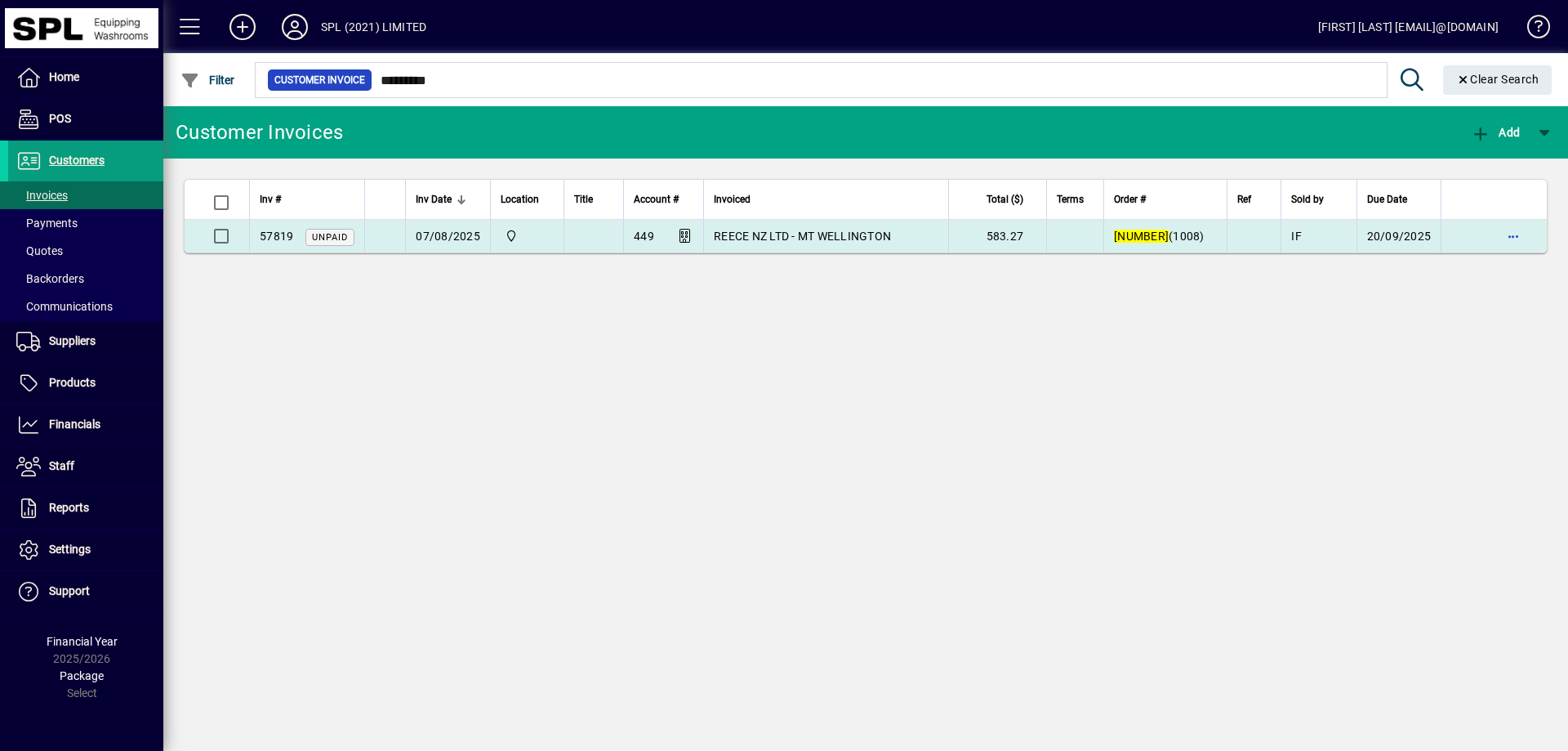 click on "REECE NZ LTD - MT WELLINGTON" at bounding box center [802, 236] 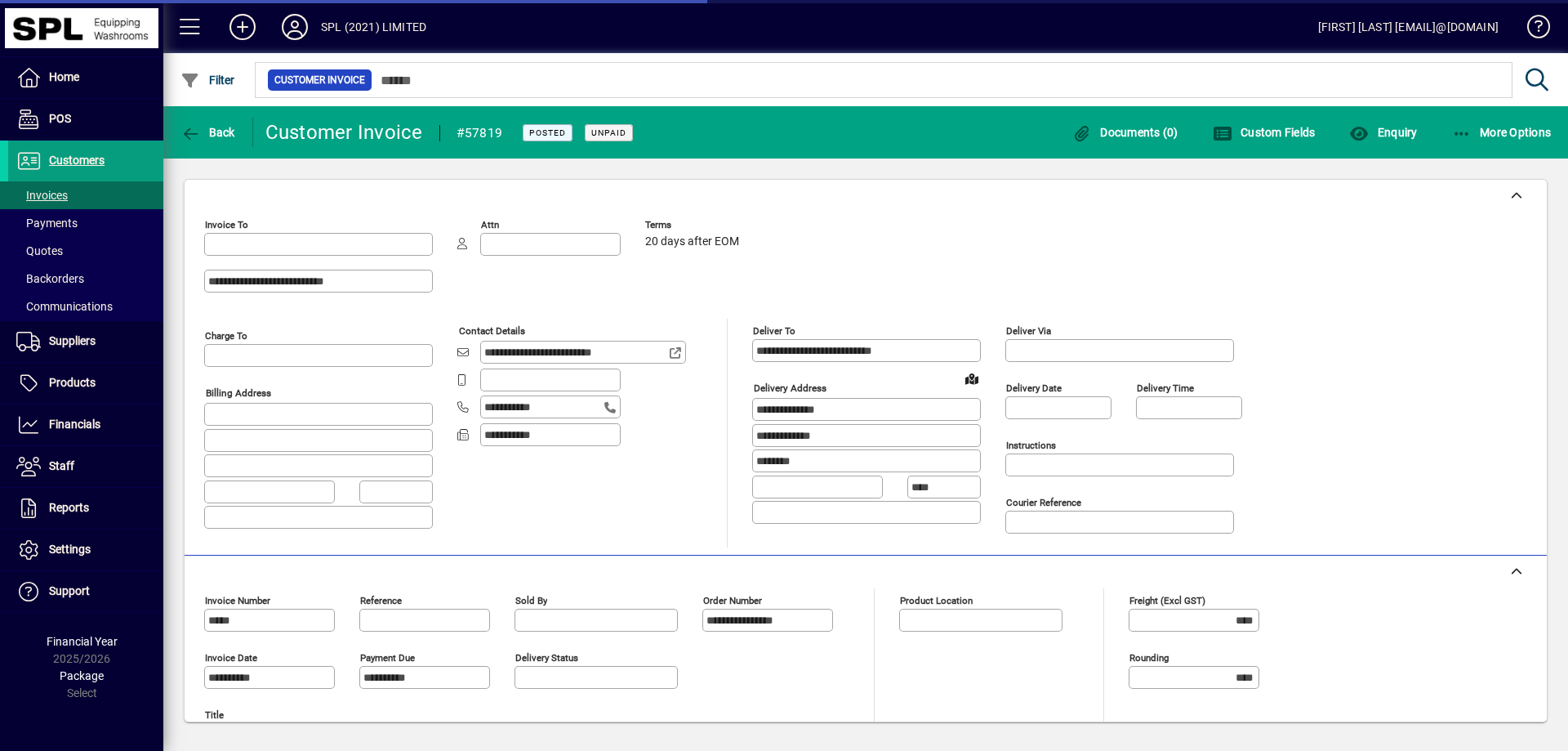 type on "**********" 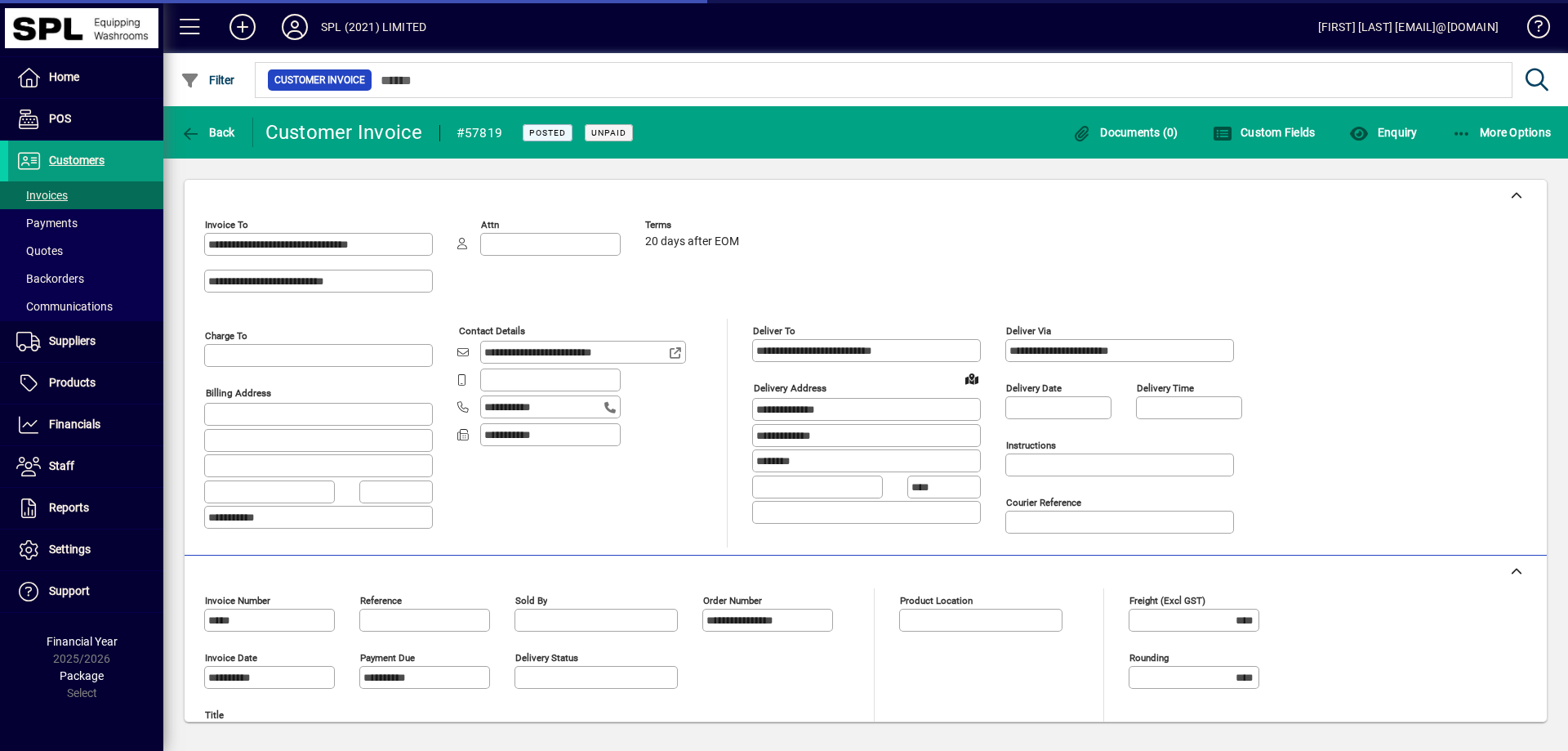 type on "**********" 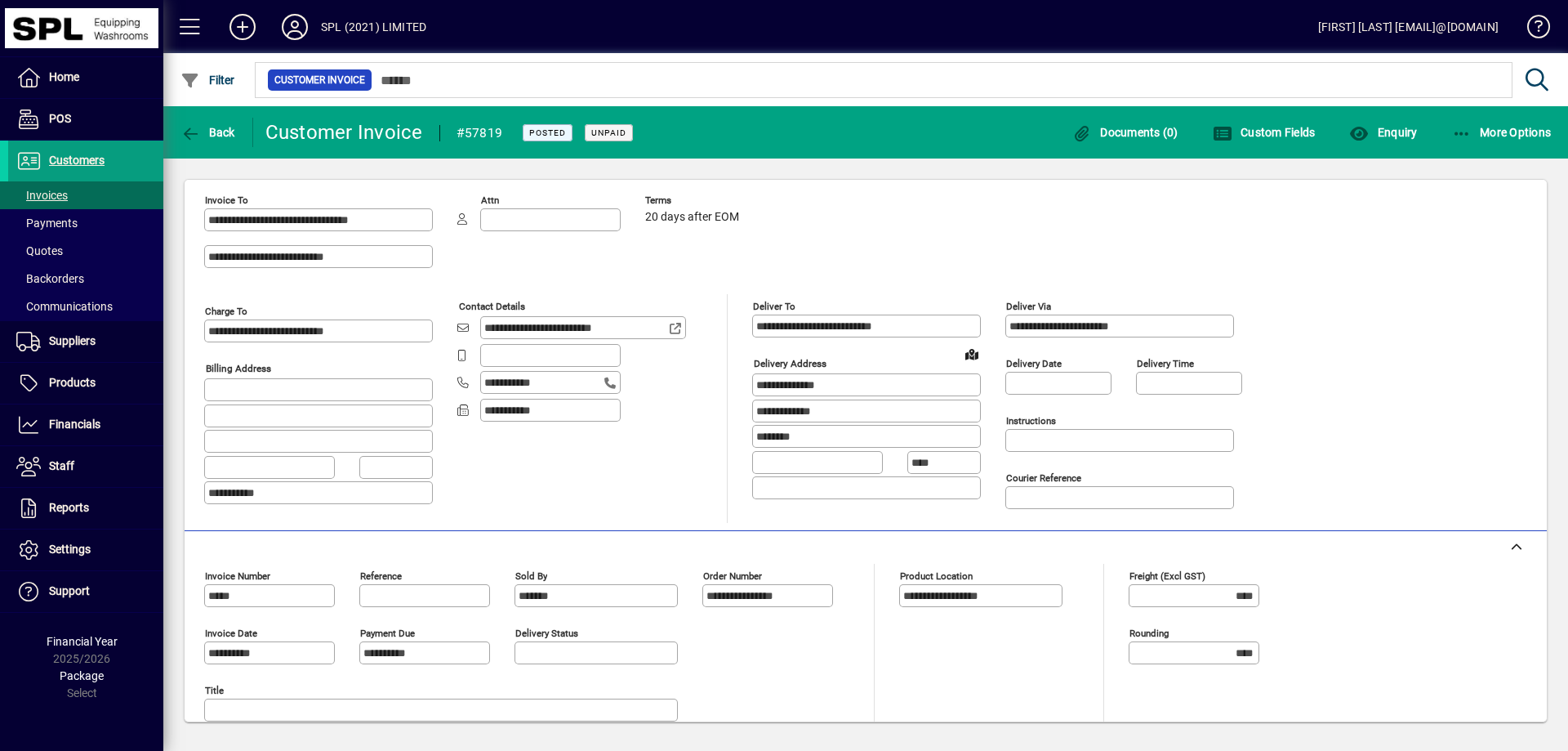 scroll, scrollTop: 0, scrollLeft: 0, axis: both 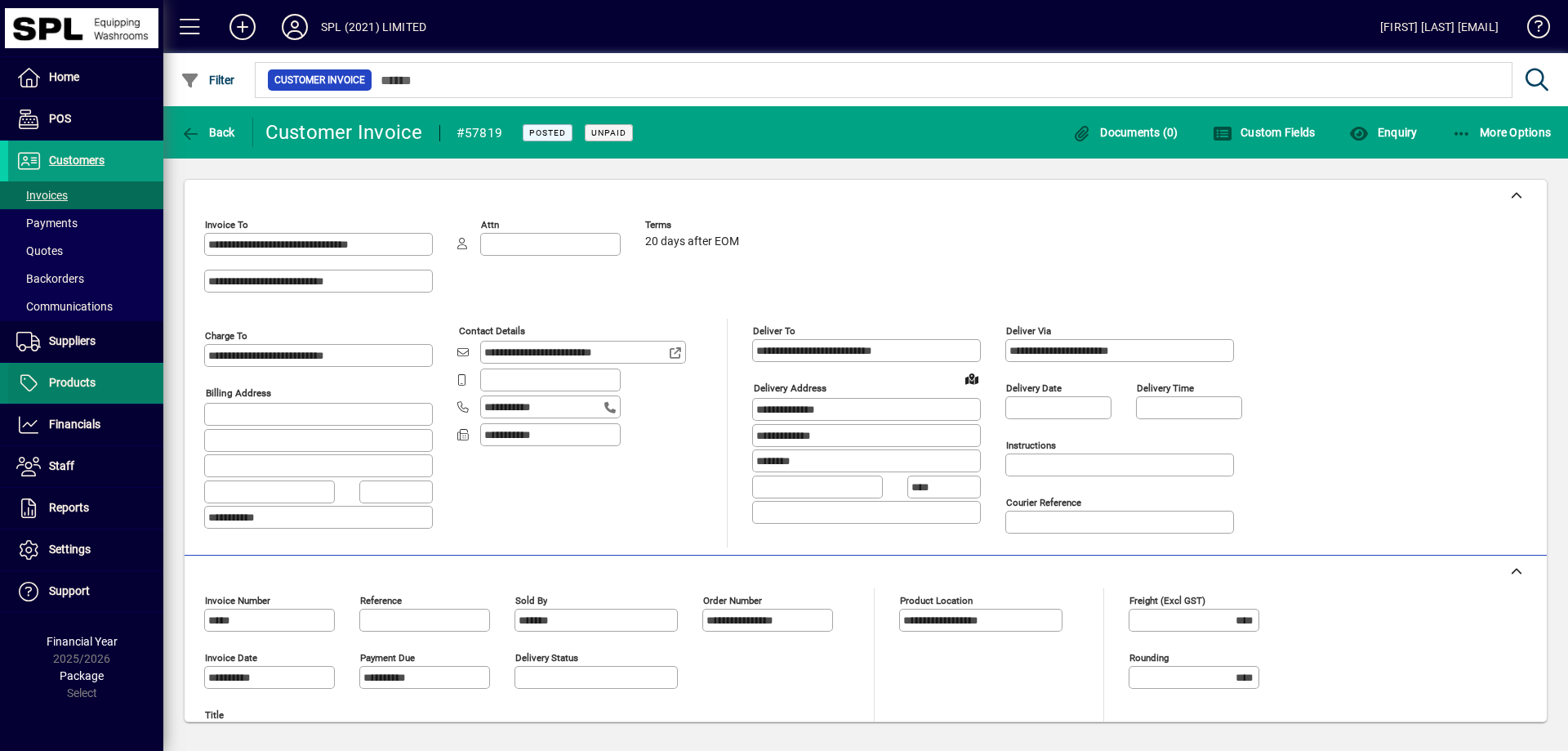drag, startPoint x: 48, startPoint y: 244, endPoint x: 92, endPoint y: 378, distance: 141.039 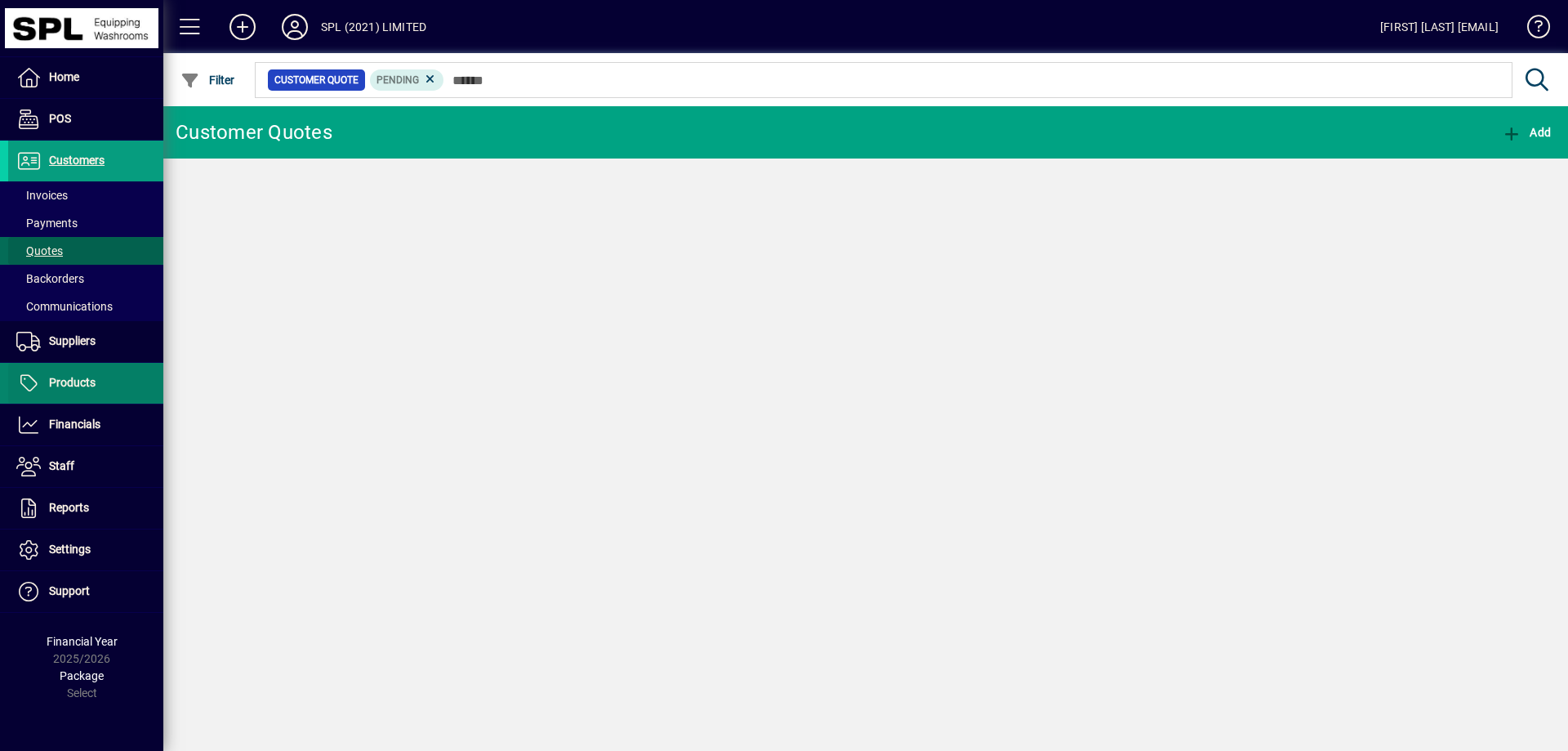 click on "Products" at bounding box center (72, 382) 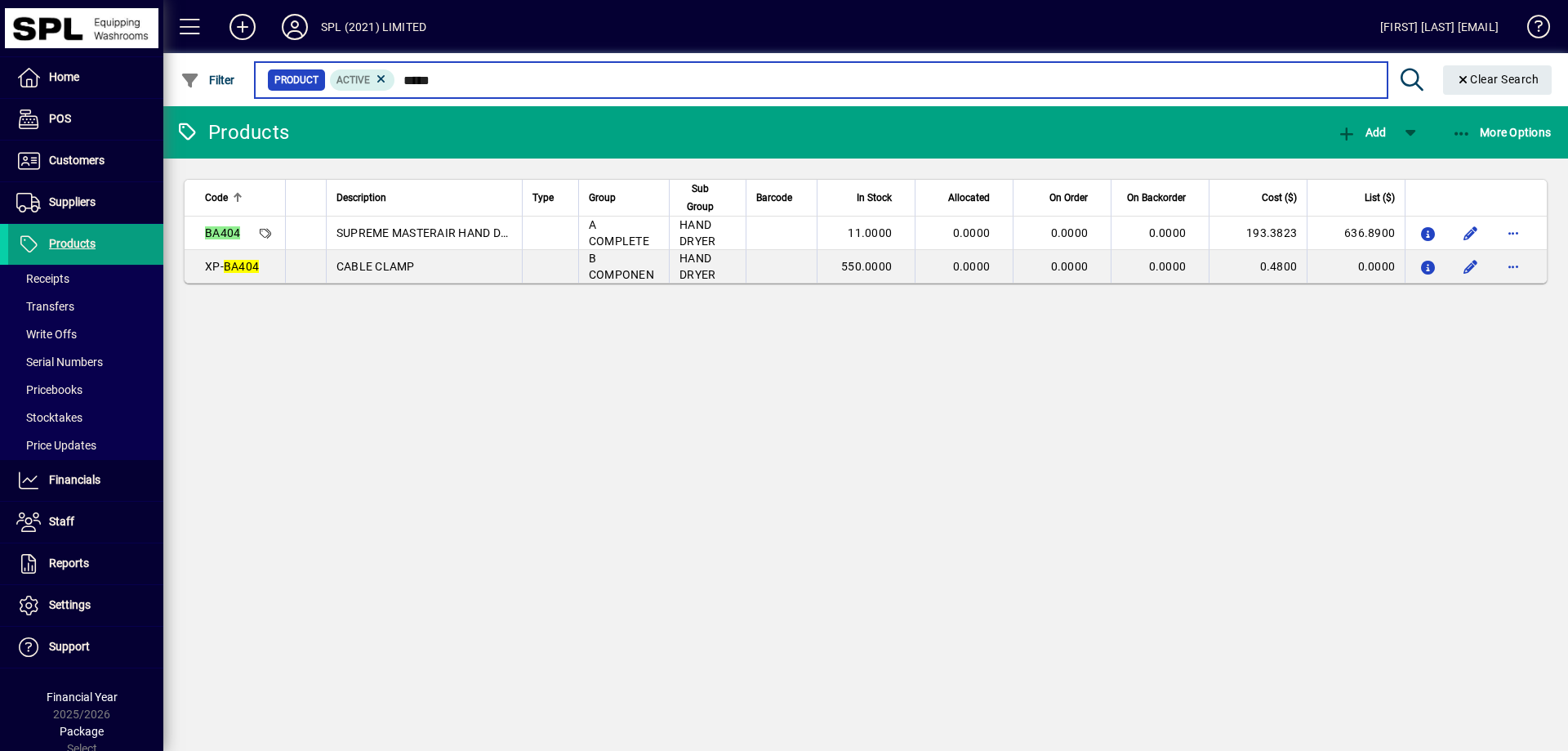 click on "*****" at bounding box center (884, 80) 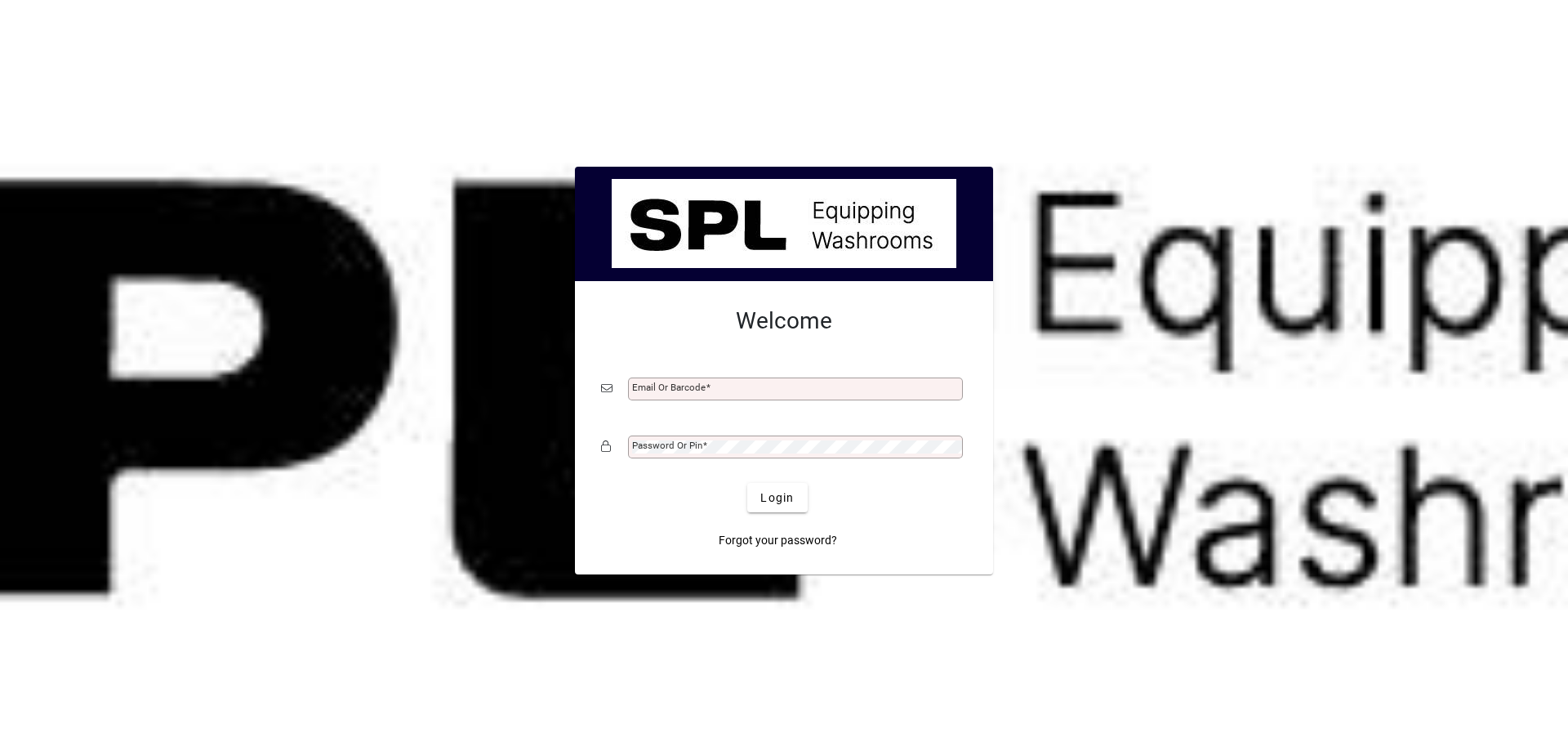 scroll, scrollTop: 0, scrollLeft: 0, axis: both 